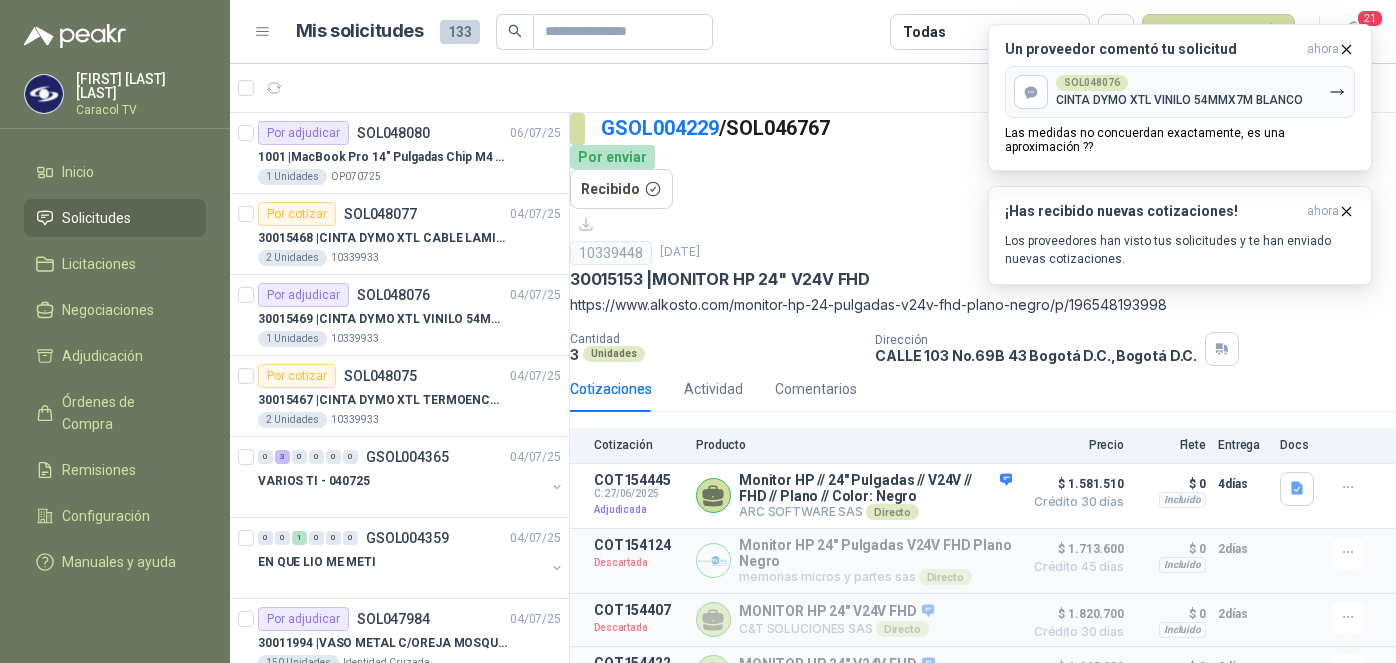 scroll, scrollTop: 0, scrollLeft: 0, axis: both 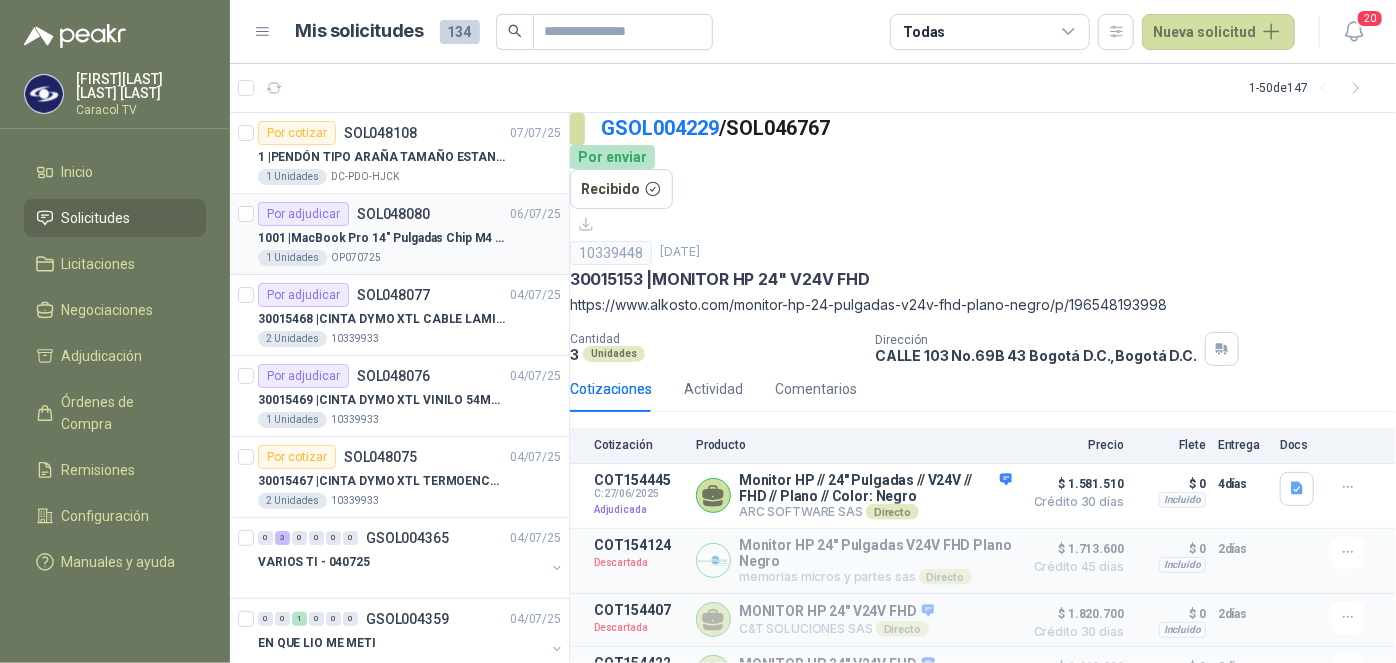click on "1001 |  MacBook Pro 14" Pulgadas Chip M4 - RAM 16GB - SSD 1TB" at bounding box center (382, 238) 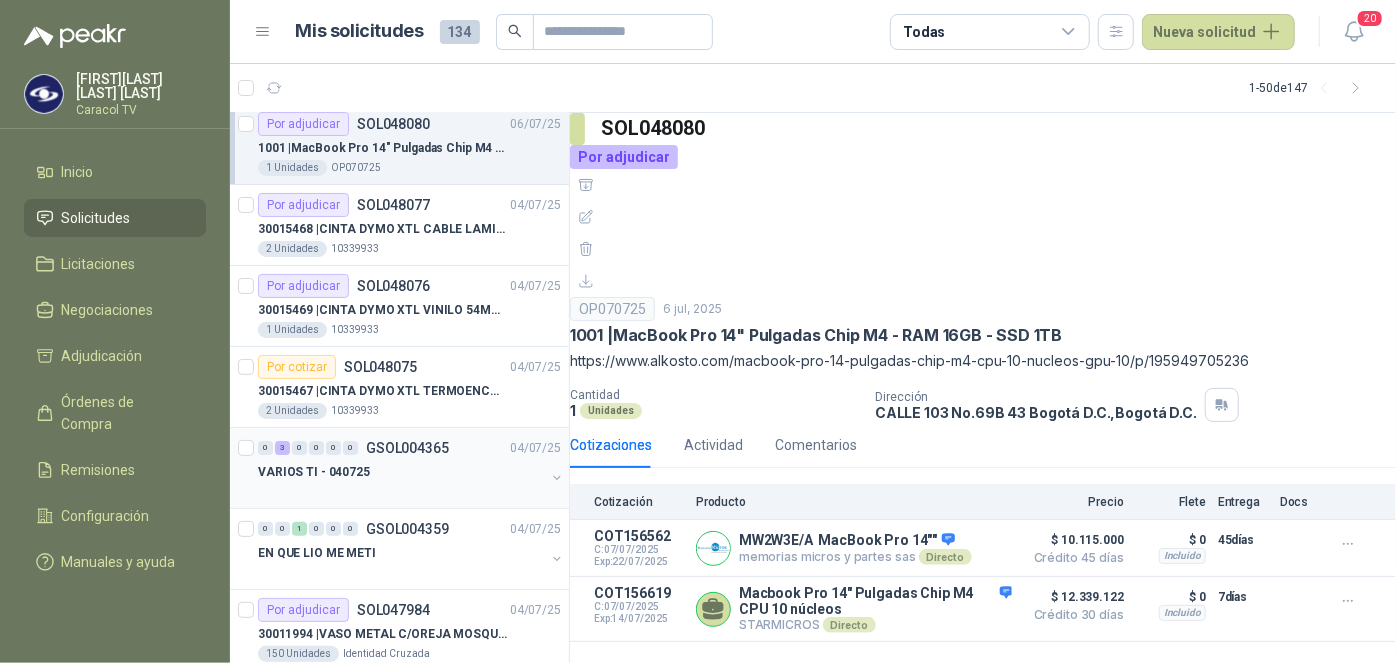 scroll, scrollTop: 181, scrollLeft: 0, axis: vertical 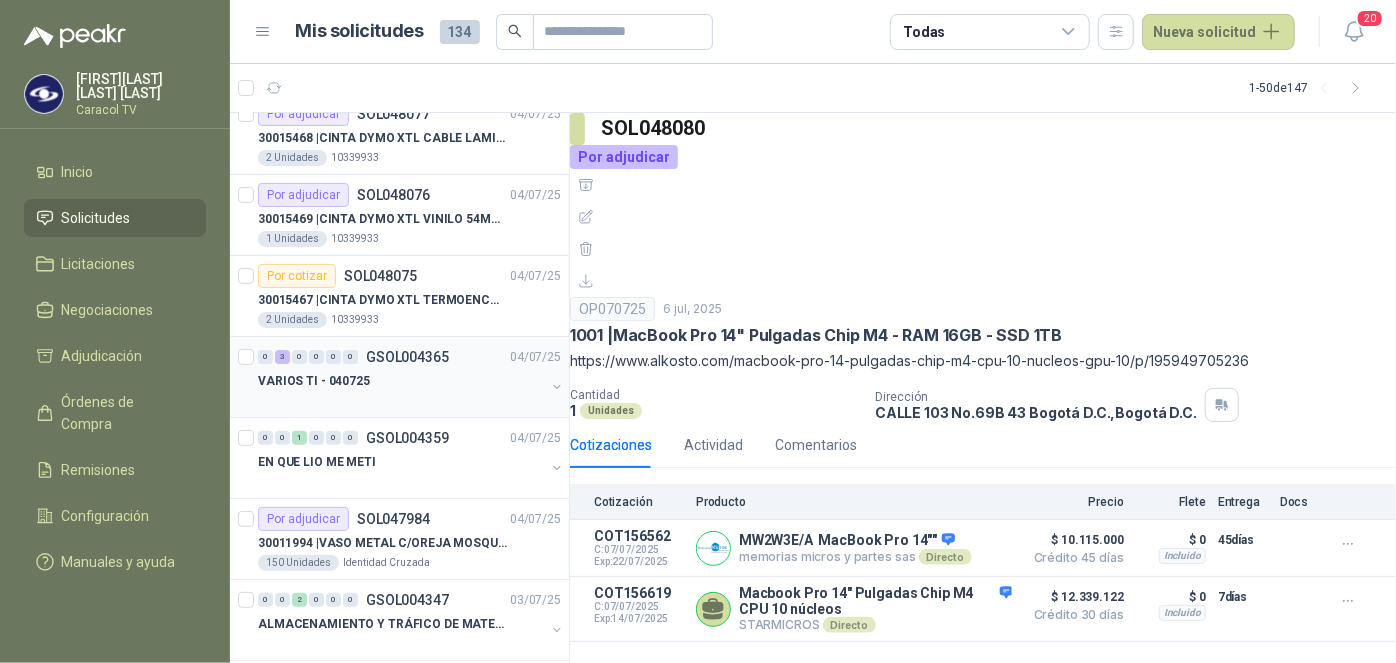 click on "VARIOS TI - 040725" at bounding box center (401, 381) 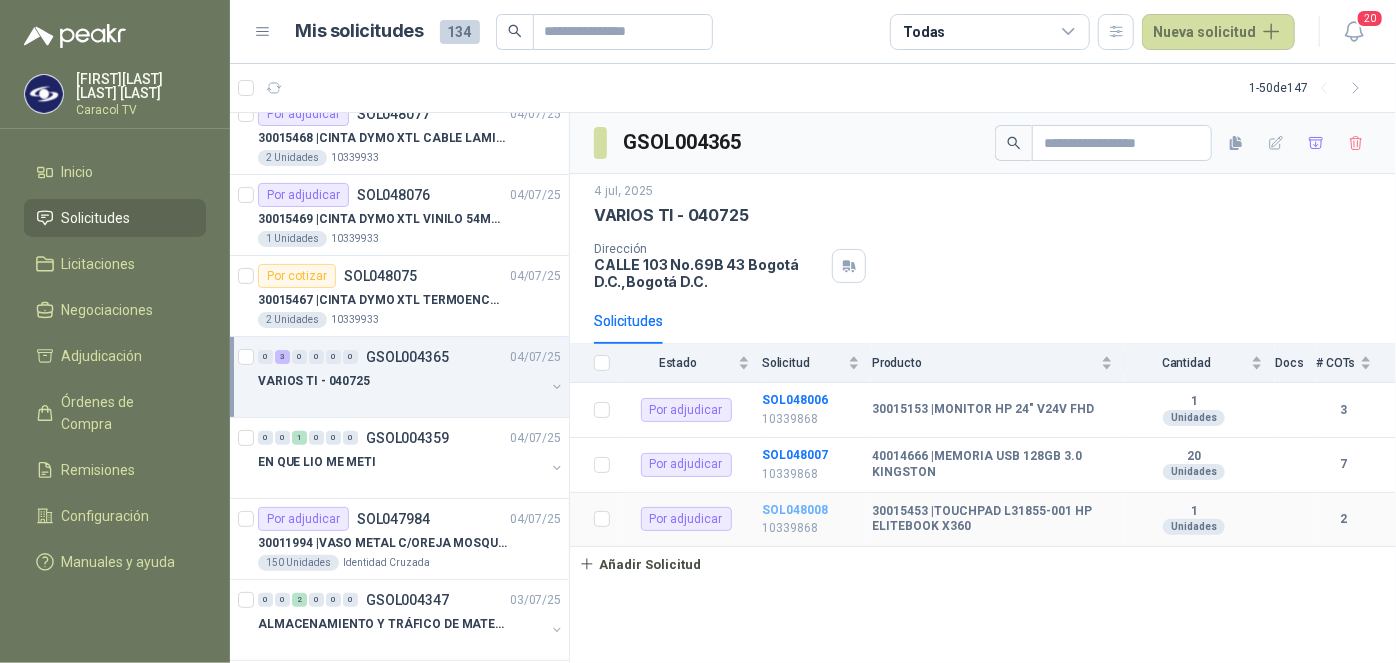 click on "SOL048008" at bounding box center [795, 510] 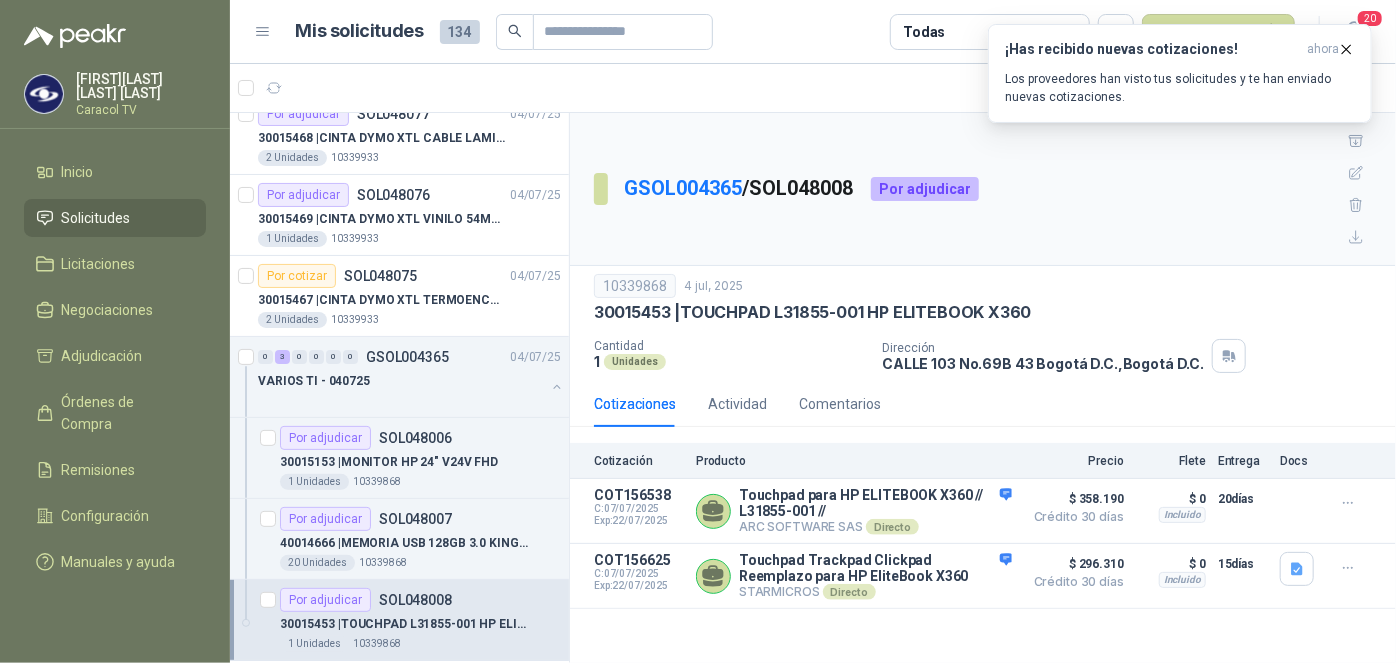 scroll, scrollTop: 363, scrollLeft: 0, axis: vertical 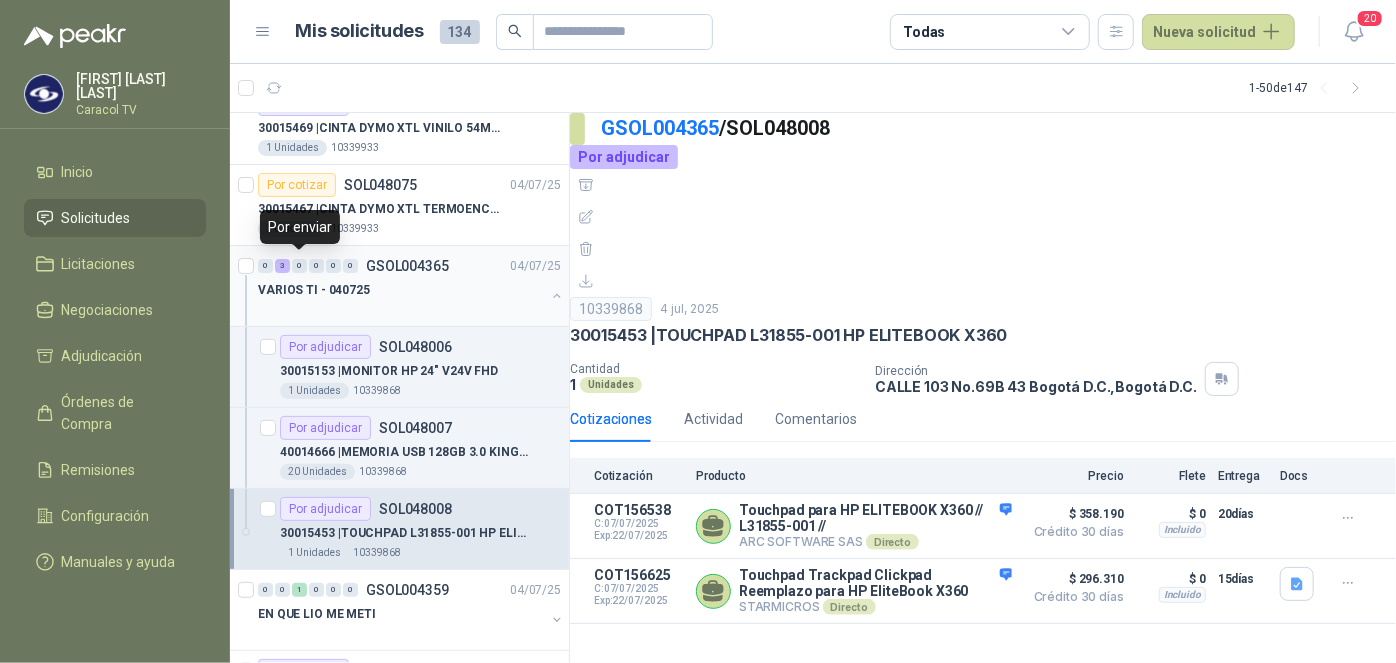 click on "GSOL004365" at bounding box center (407, 266) 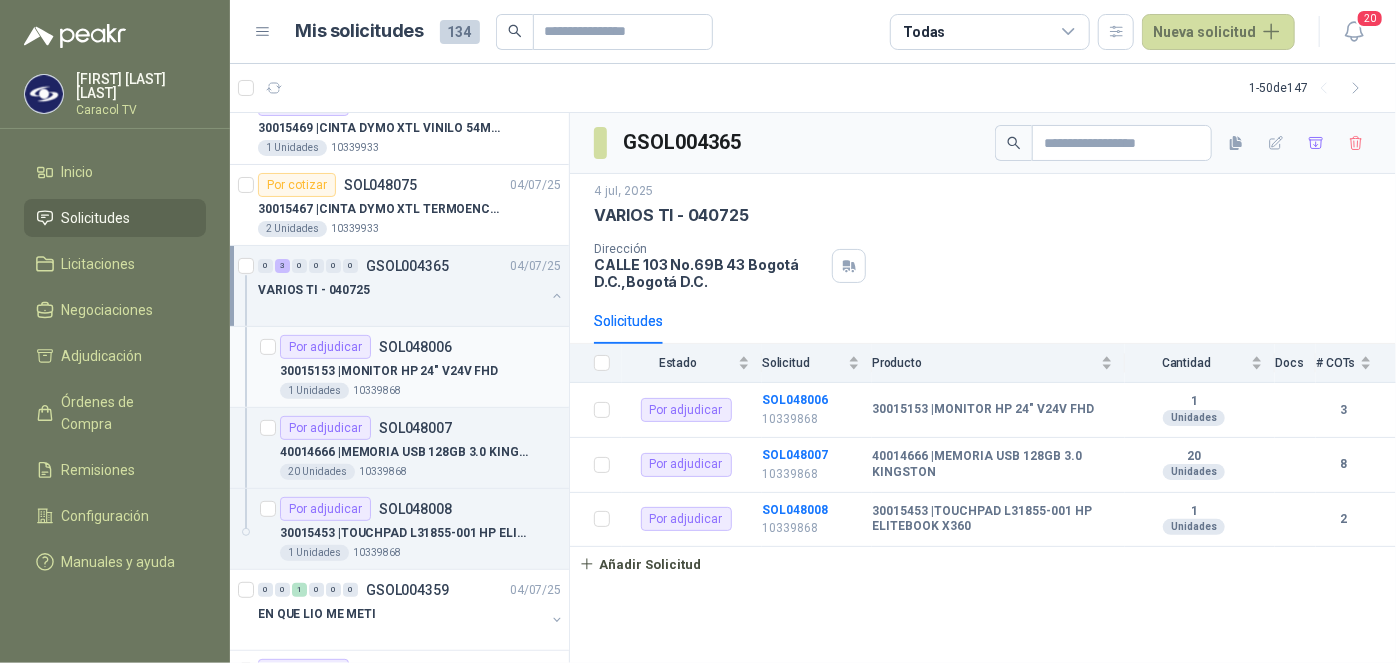 click on "30015153 | MONITOR HP 24" V24V FHD" at bounding box center (389, 371) 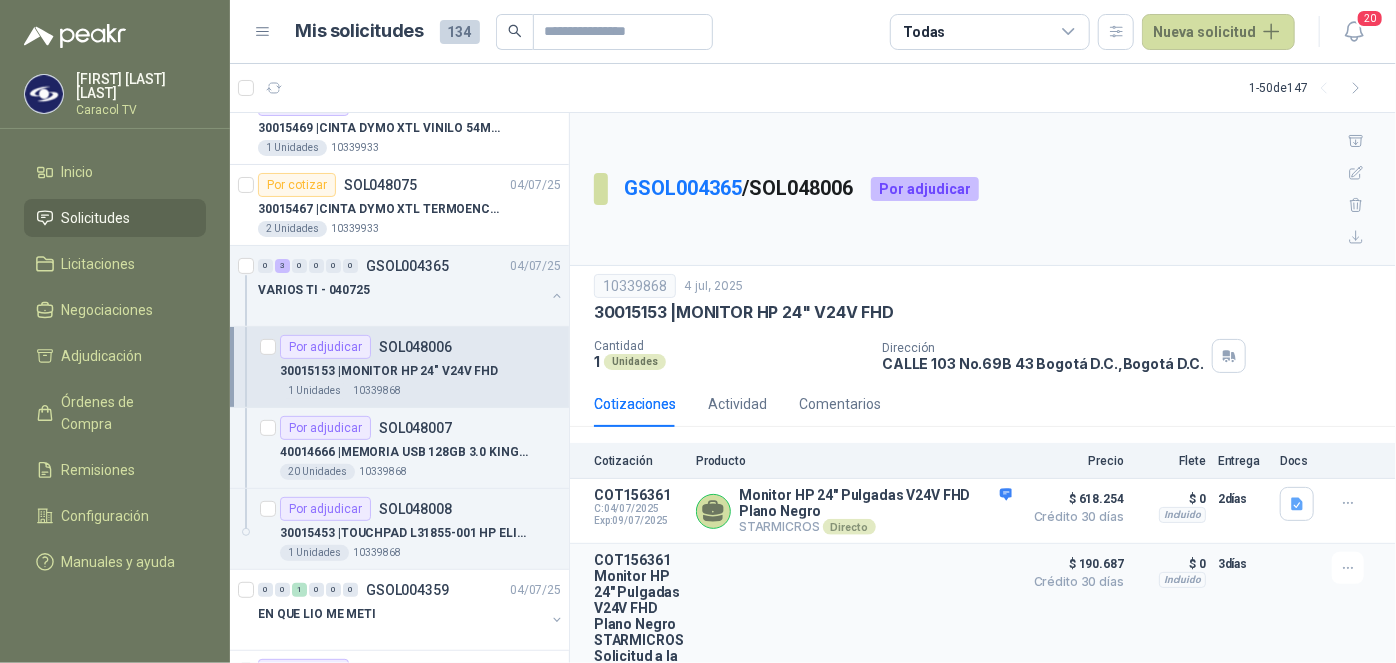 click on "Detalles" at bounding box center (0, 0) 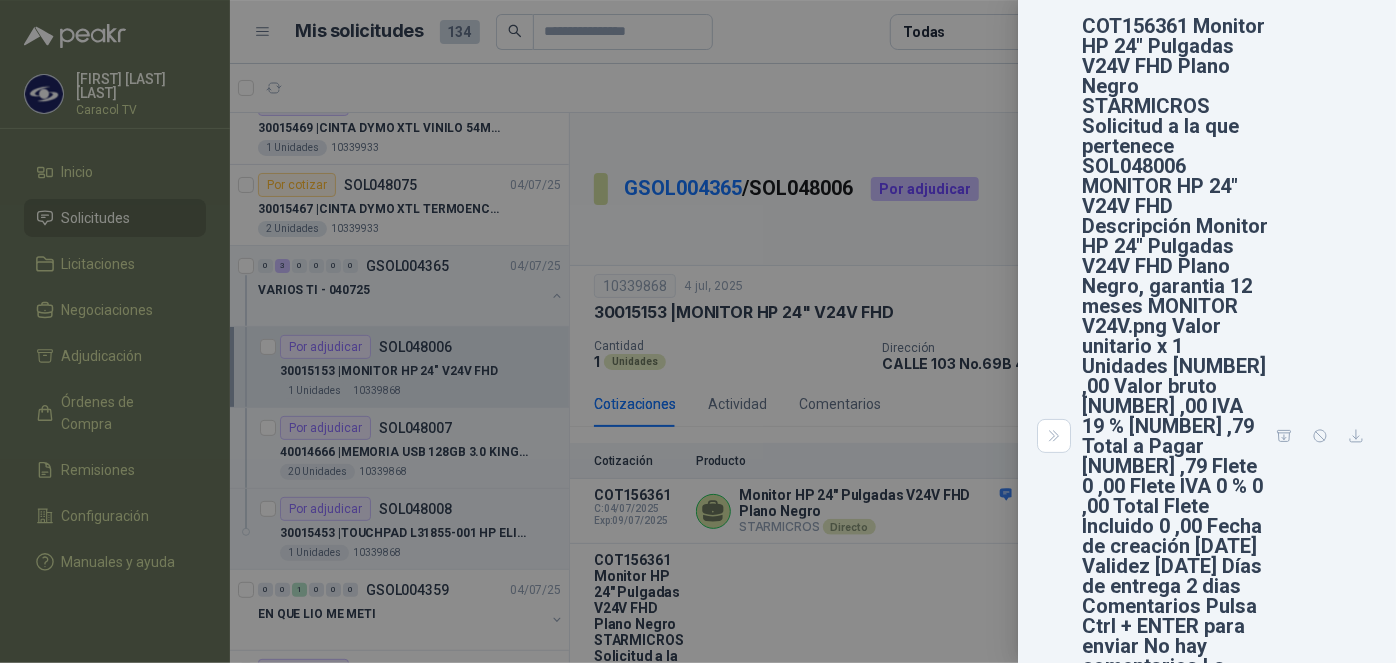 click at bounding box center [698, 331] 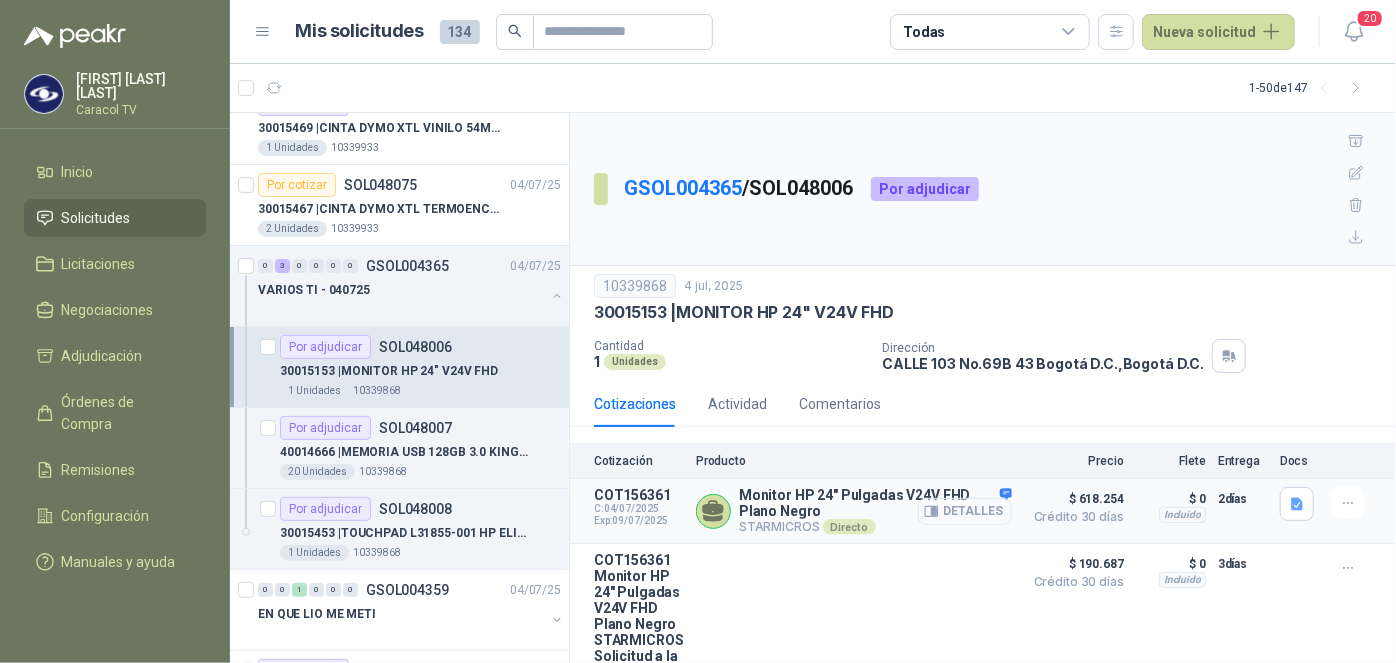 click on "Detalles" at bounding box center (965, 511) 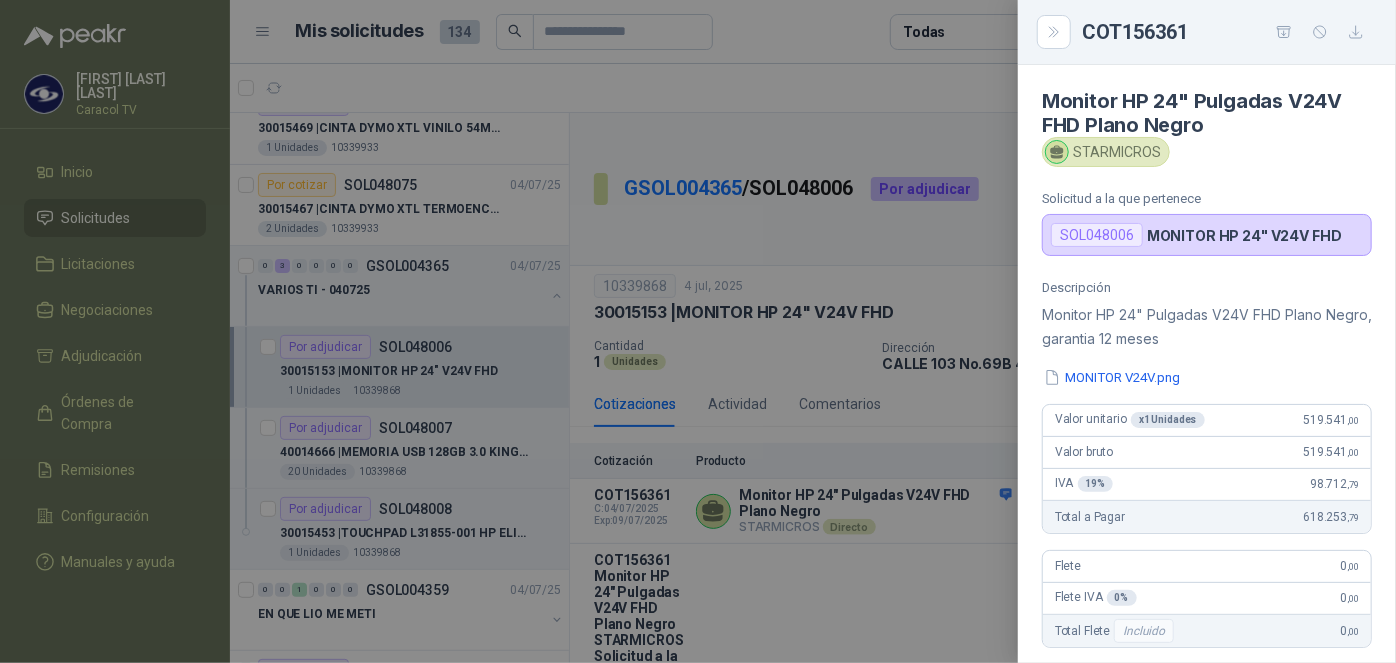 click at bounding box center [698, 331] 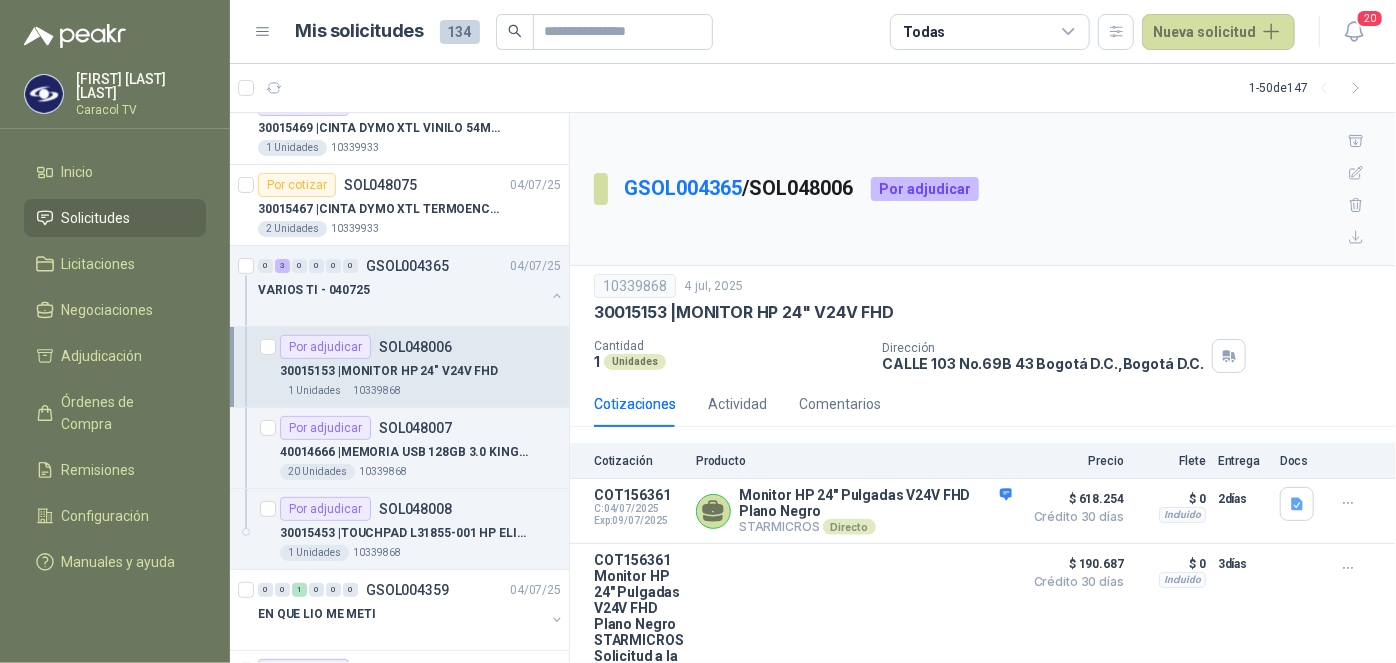 click on "Detalles" at bounding box center (0, 0) 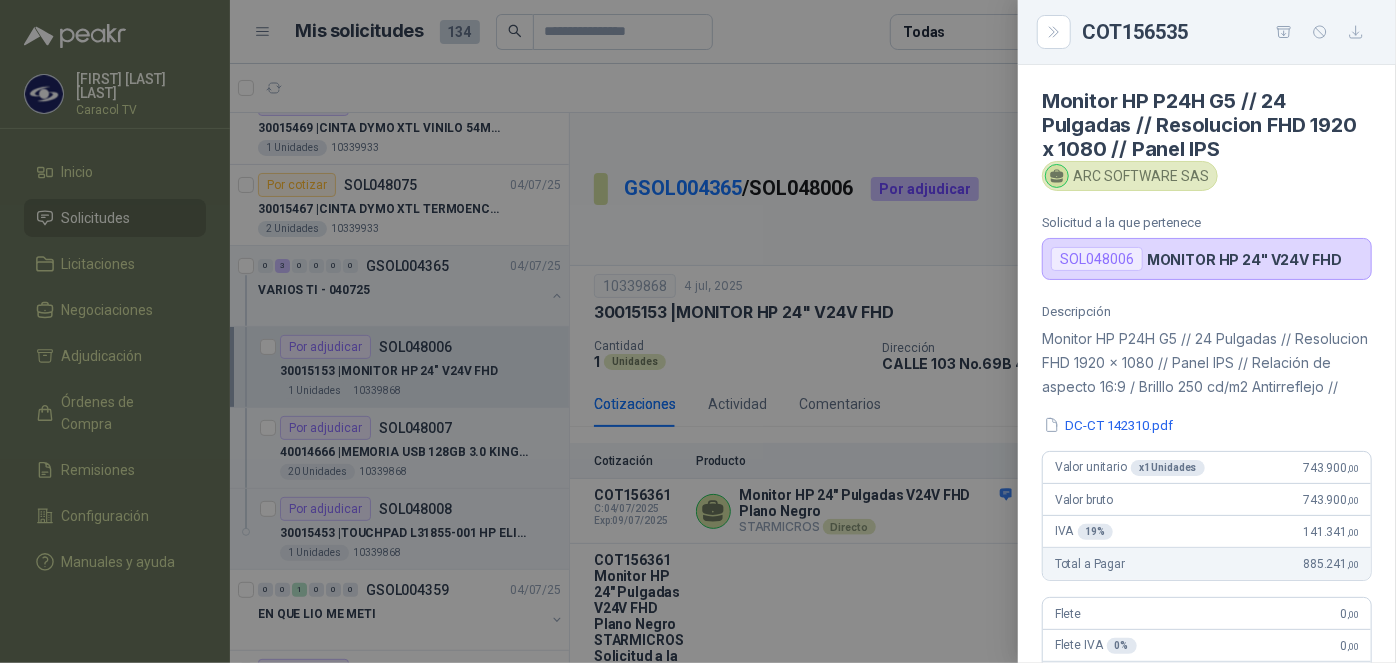 click at bounding box center (698, 331) 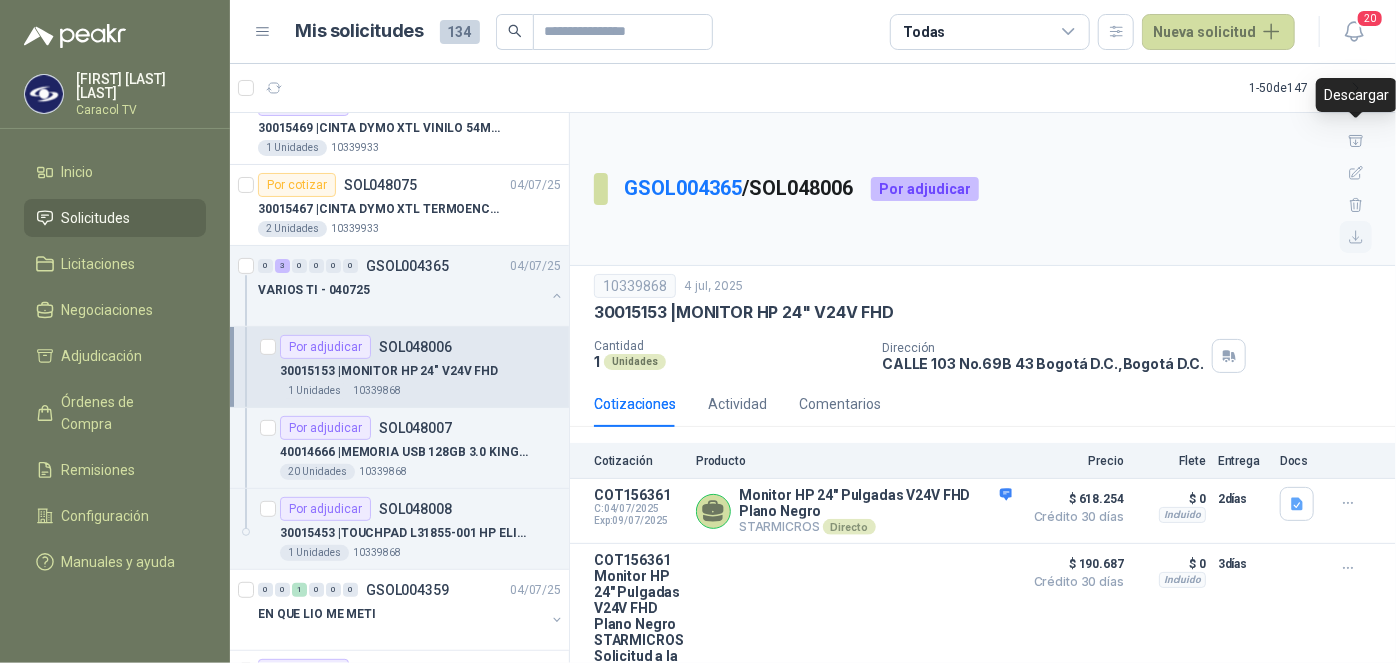 click at bounding box center [1356, 237] 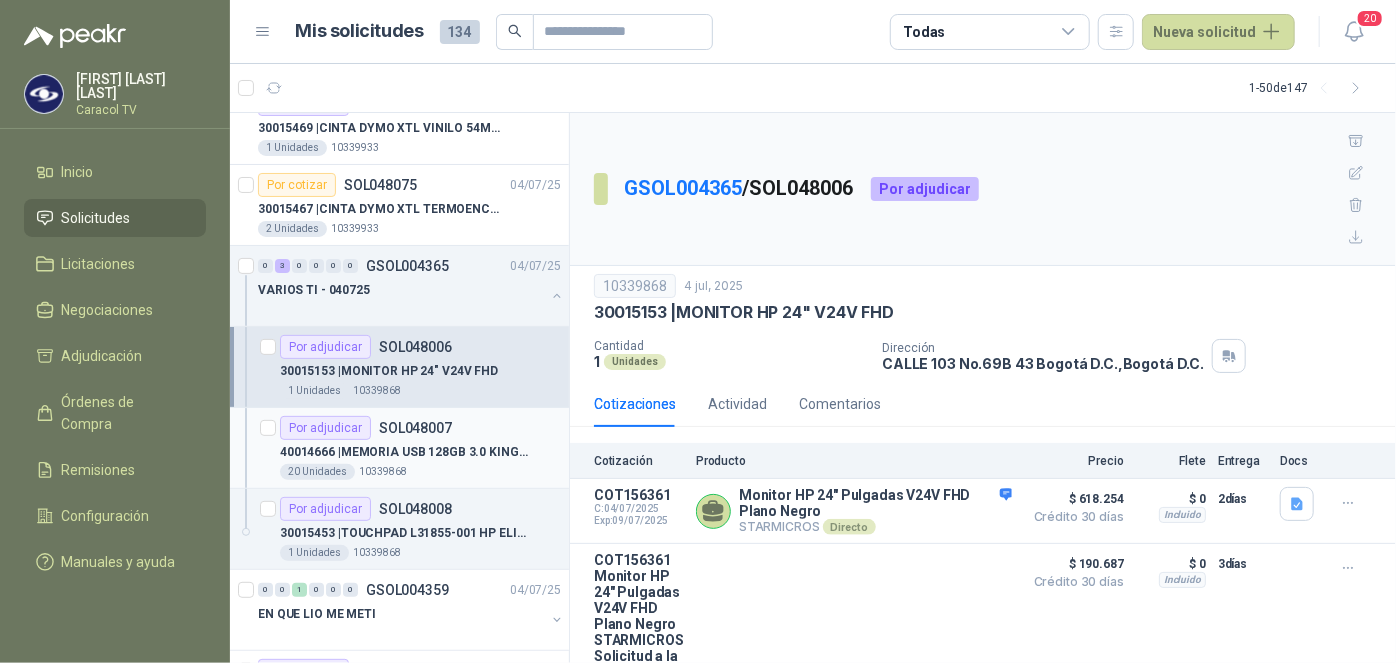 click on "40014666 | MEMORIA USB 128GB 3.0 KINGSTON" at bounding box center (404, 452) 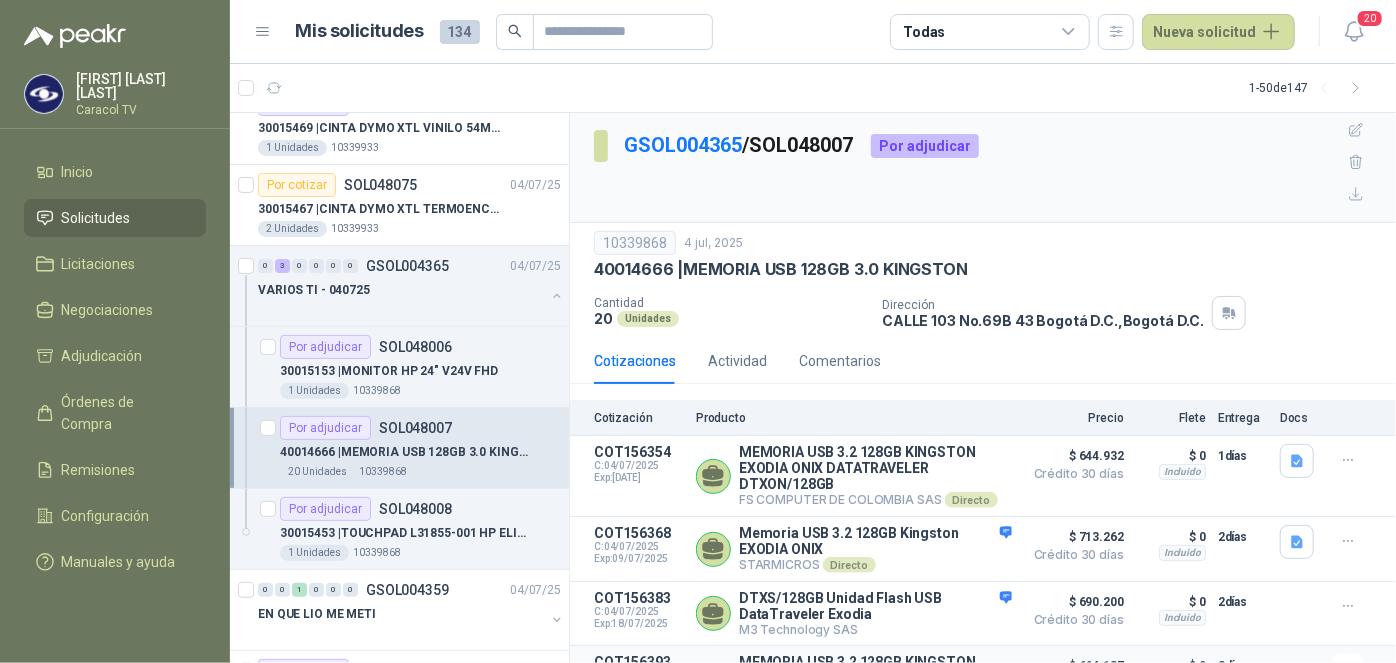 scroll, scrollTop: 0, scrollLeft: 0, axis: both 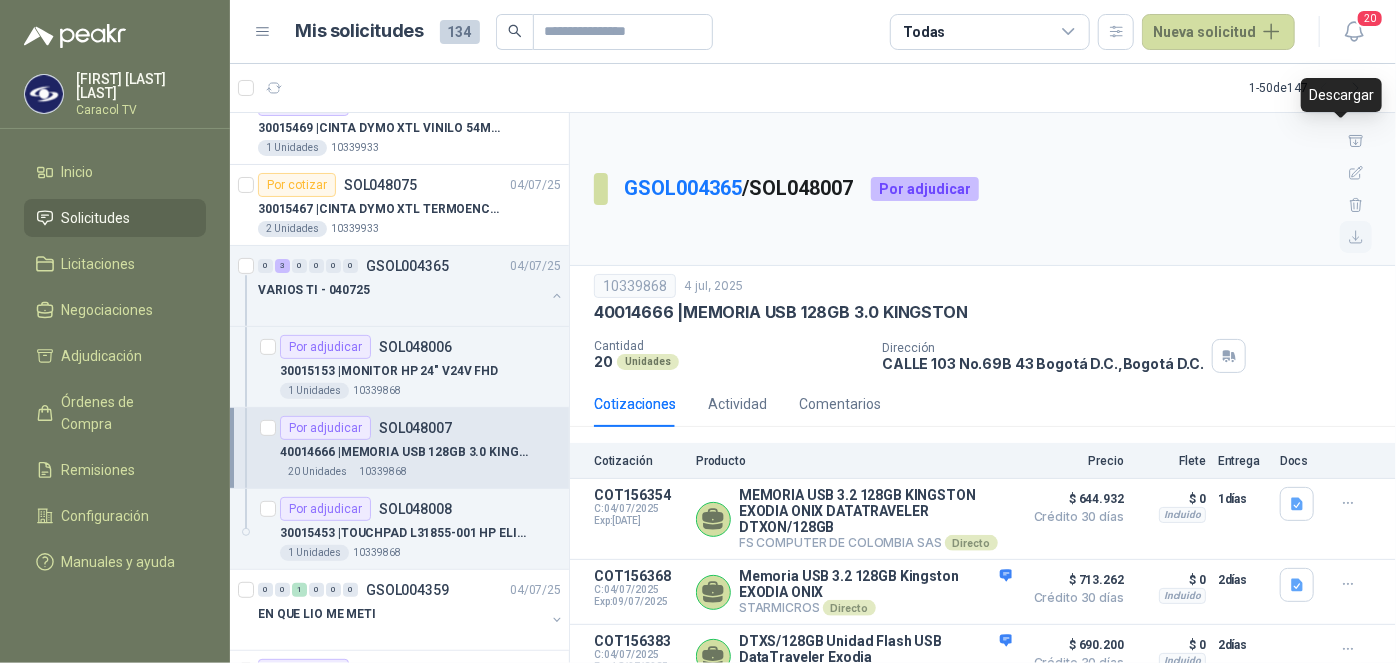 click at bounding box center [1356, 237] 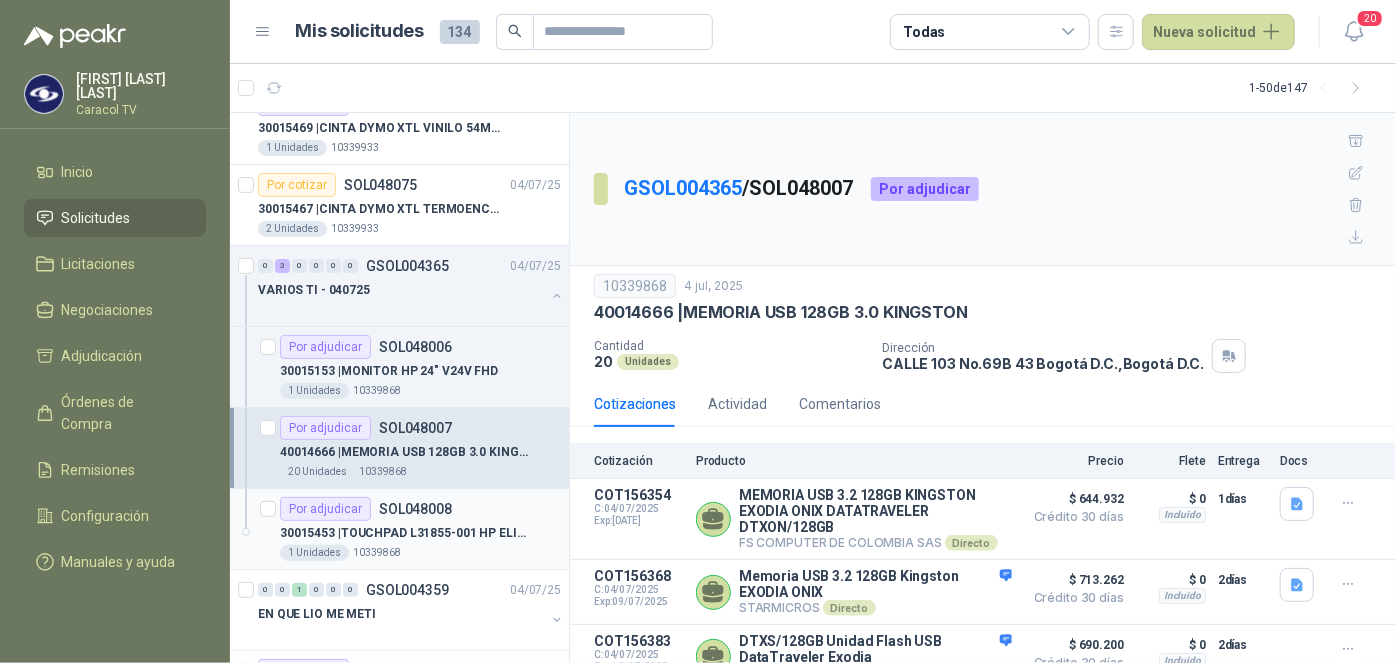 click on "30015453 | TOUCHPAD L31855-001 HP ELITEBOOK X360" at bounding box center [404, 533] 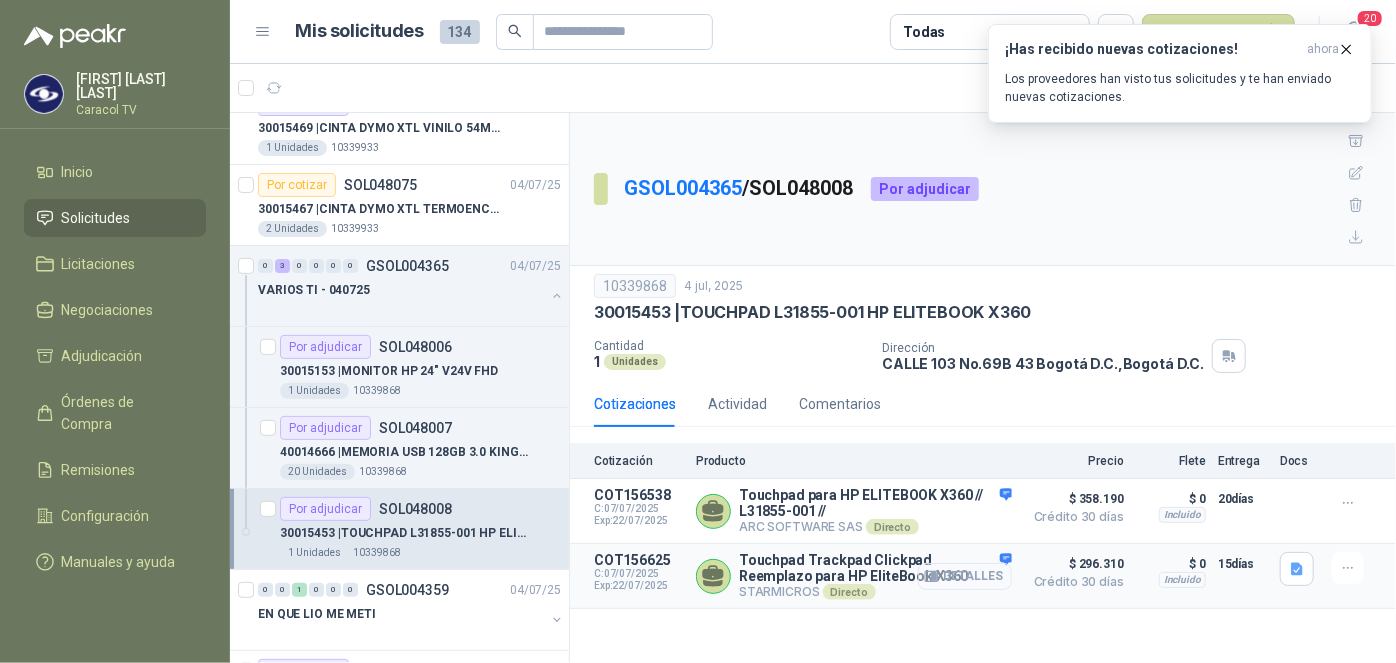 click on "Detalles" at bounding box center [0, 0] 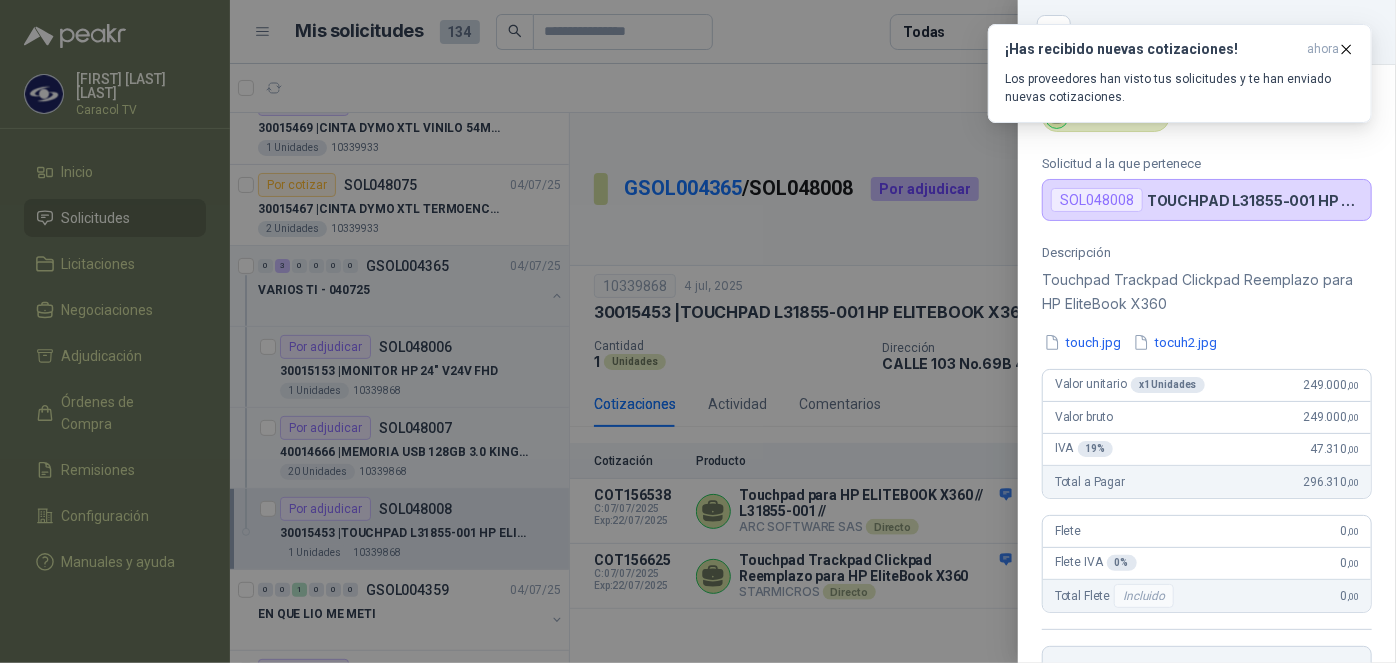 scroll, scrollTop: 90, scrollLeft: 0, axis: vertical 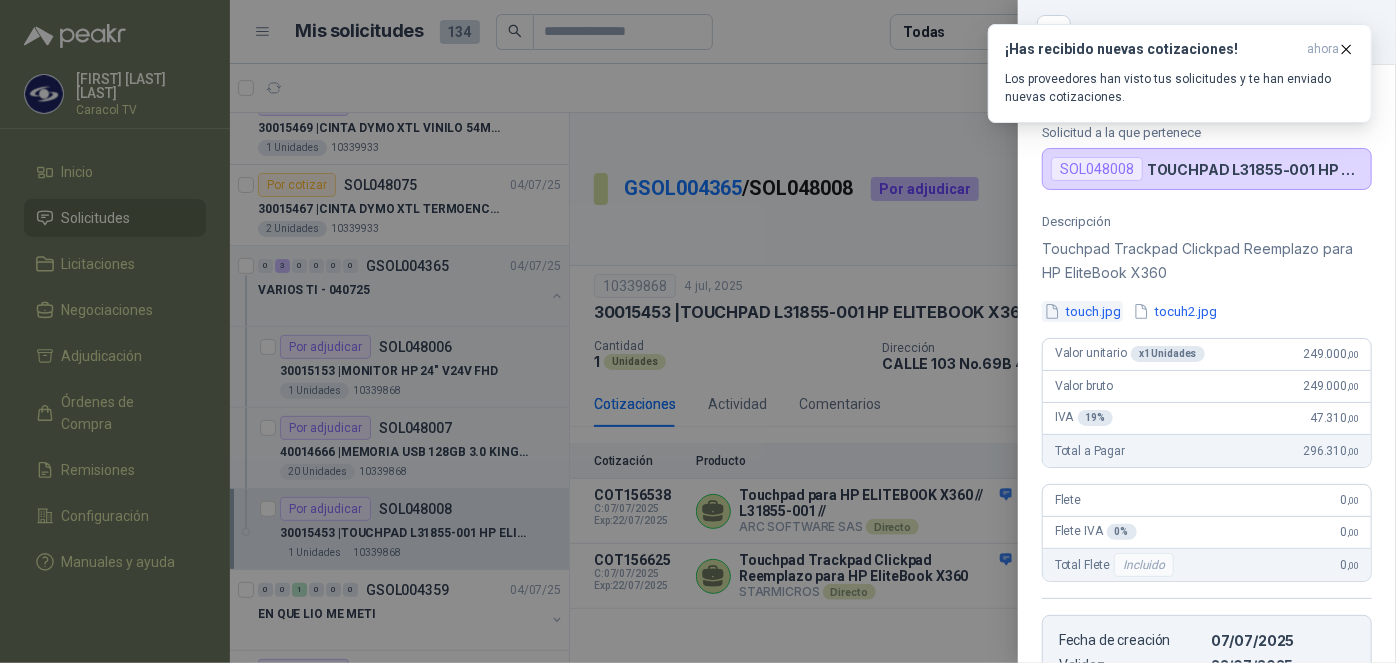 click on "touch.jpg" at bounding box center [1082, 311] 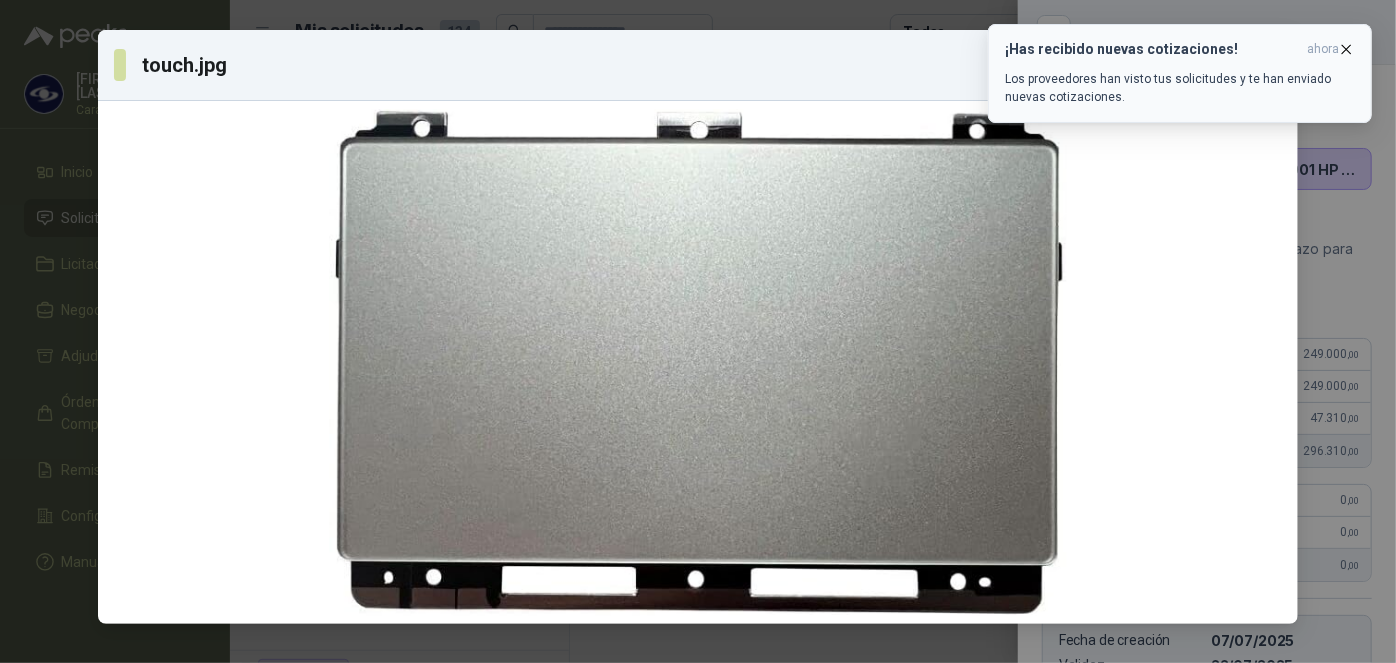click at bounding box center [1346, 49] 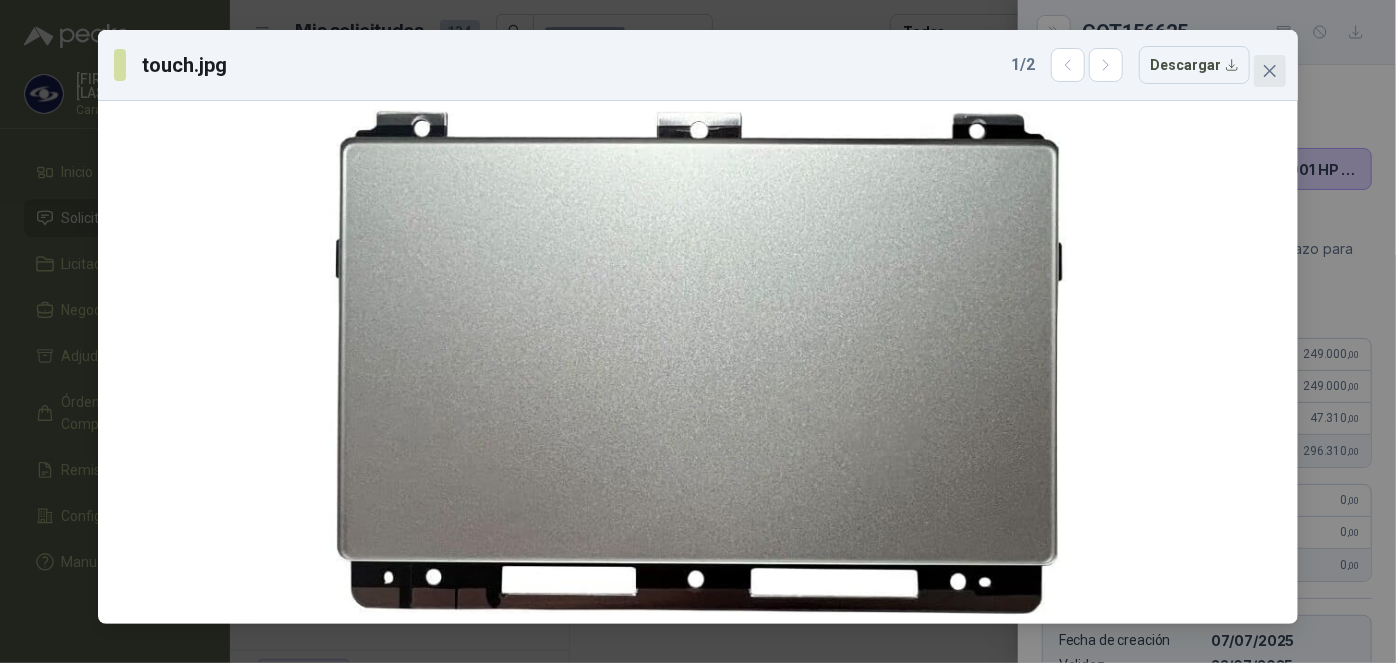 click at bounding box center [1270, 71] 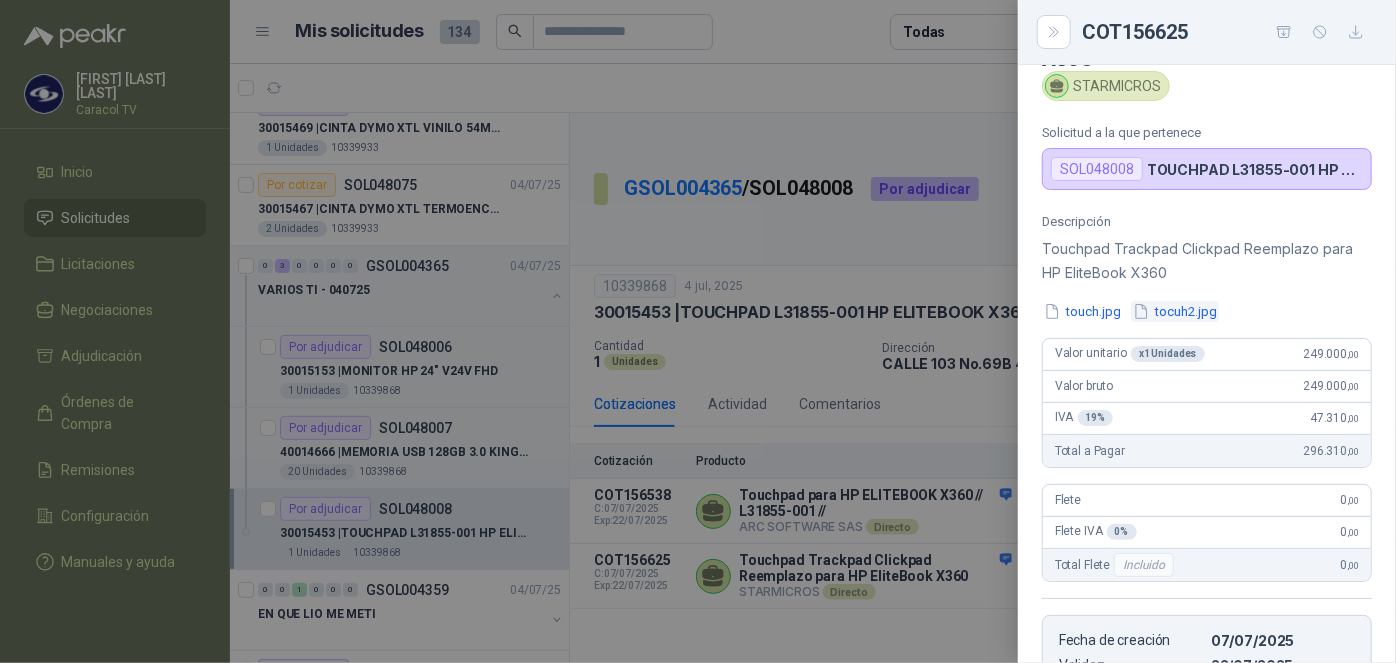 click on "tocuh2.jpg" at bounding box center [1175, 311] 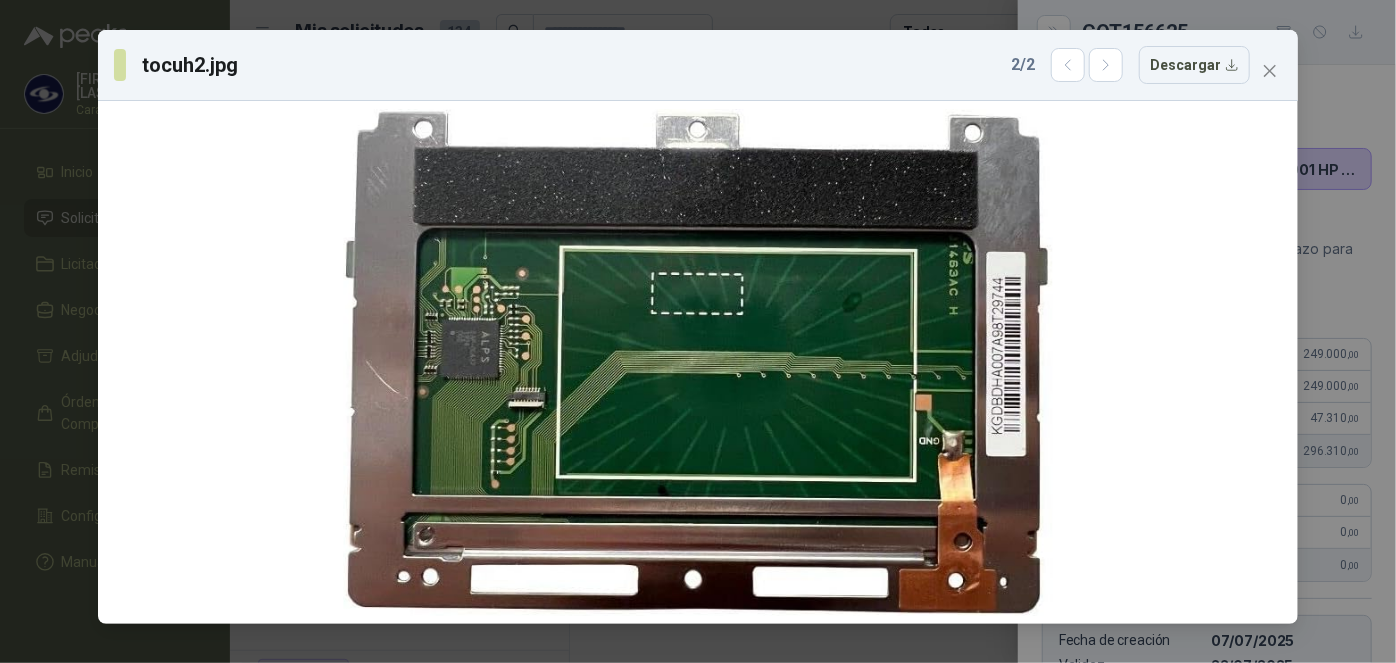 click on "tocuh2.jpg 2 / 2 Descargar" at bounding box center (698, 65) 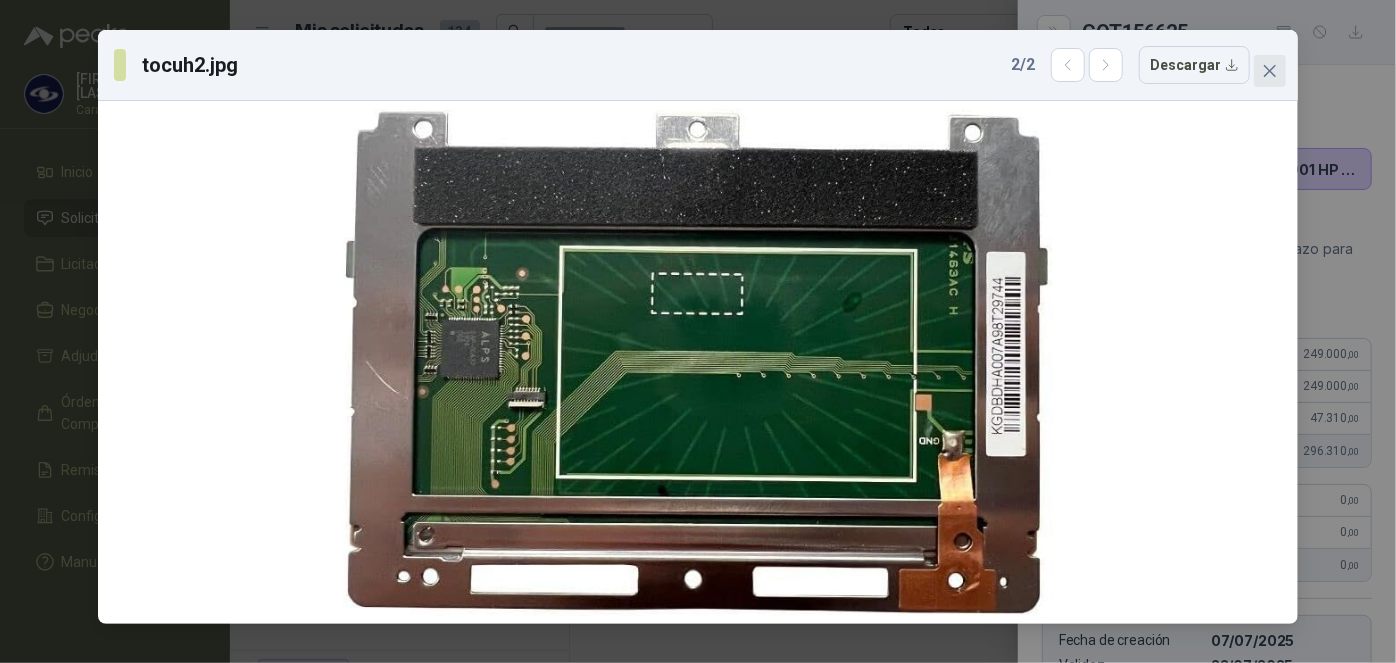 click at bounding box center [1270, 71] 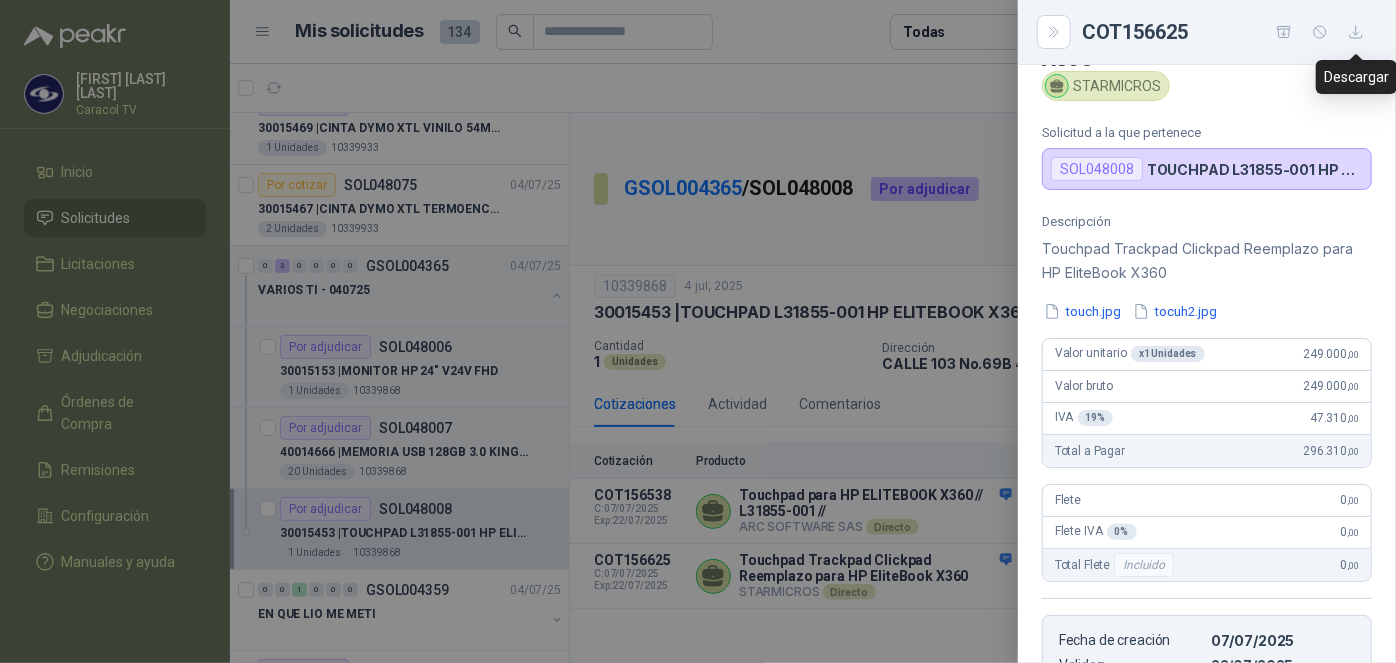 click at bounding box center [1356, 32] 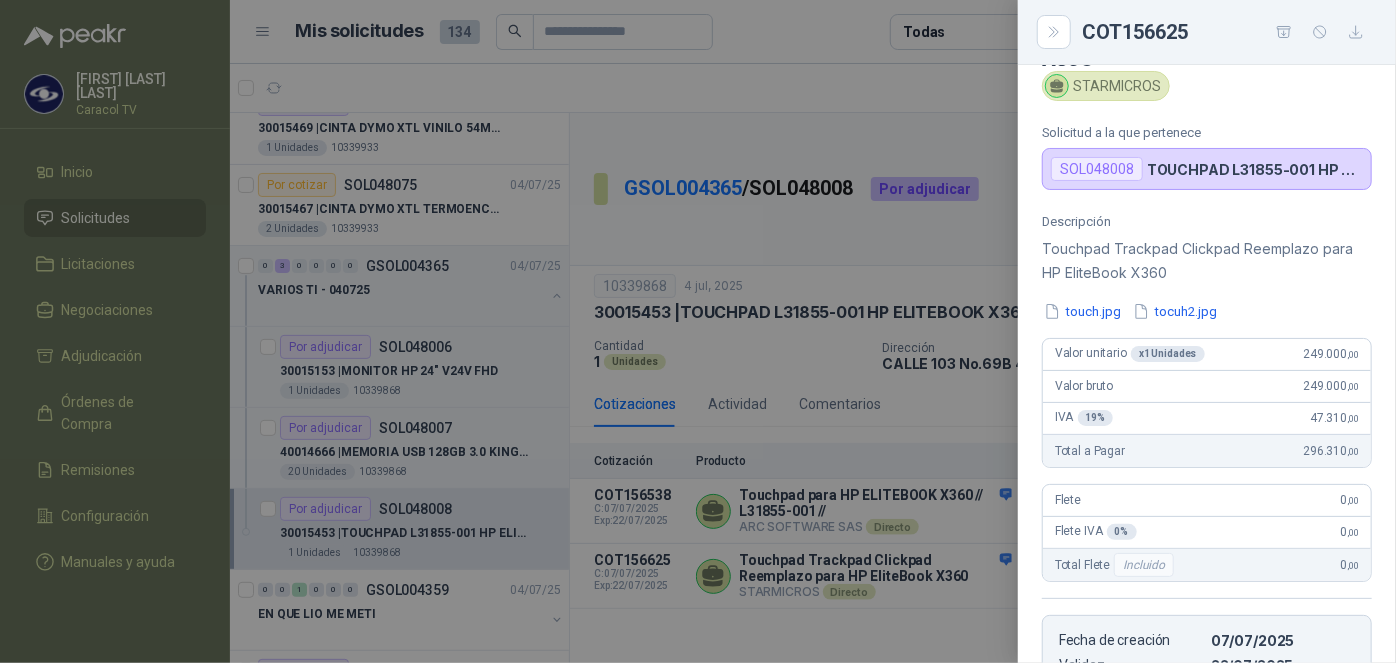 click at bounding box center (698, 331) 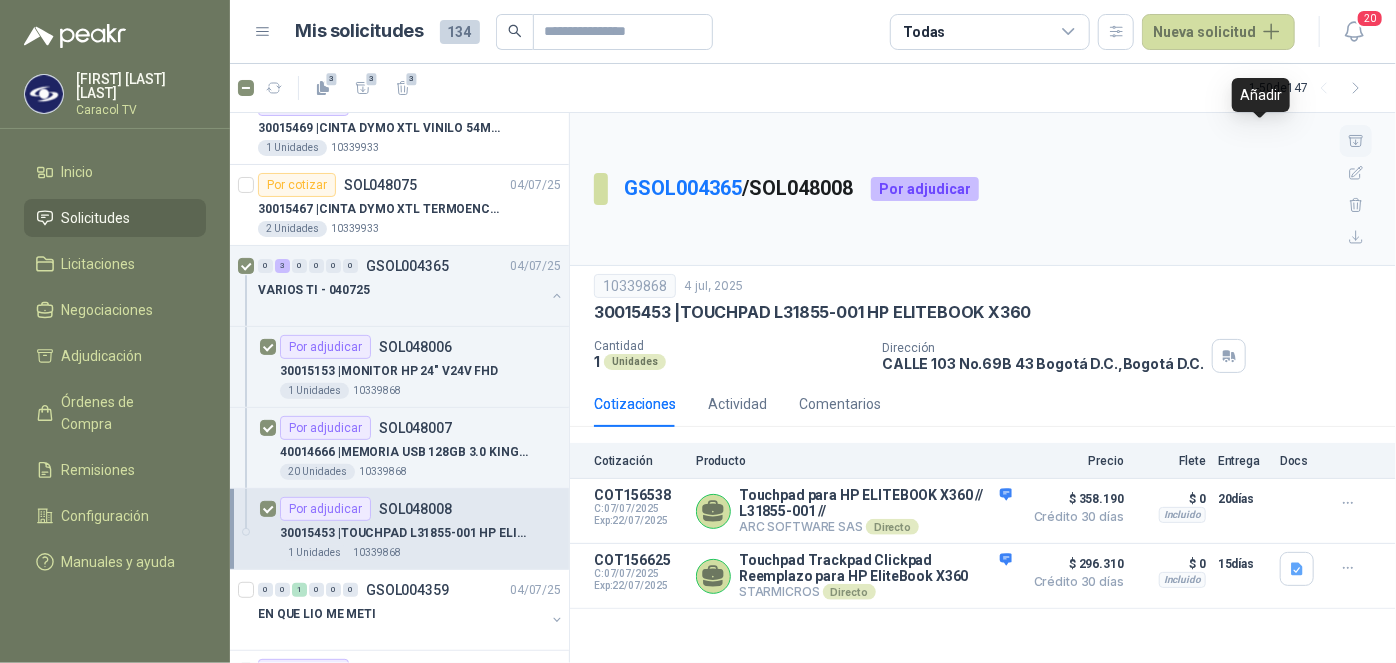 click at bounding box center (1356, 141) 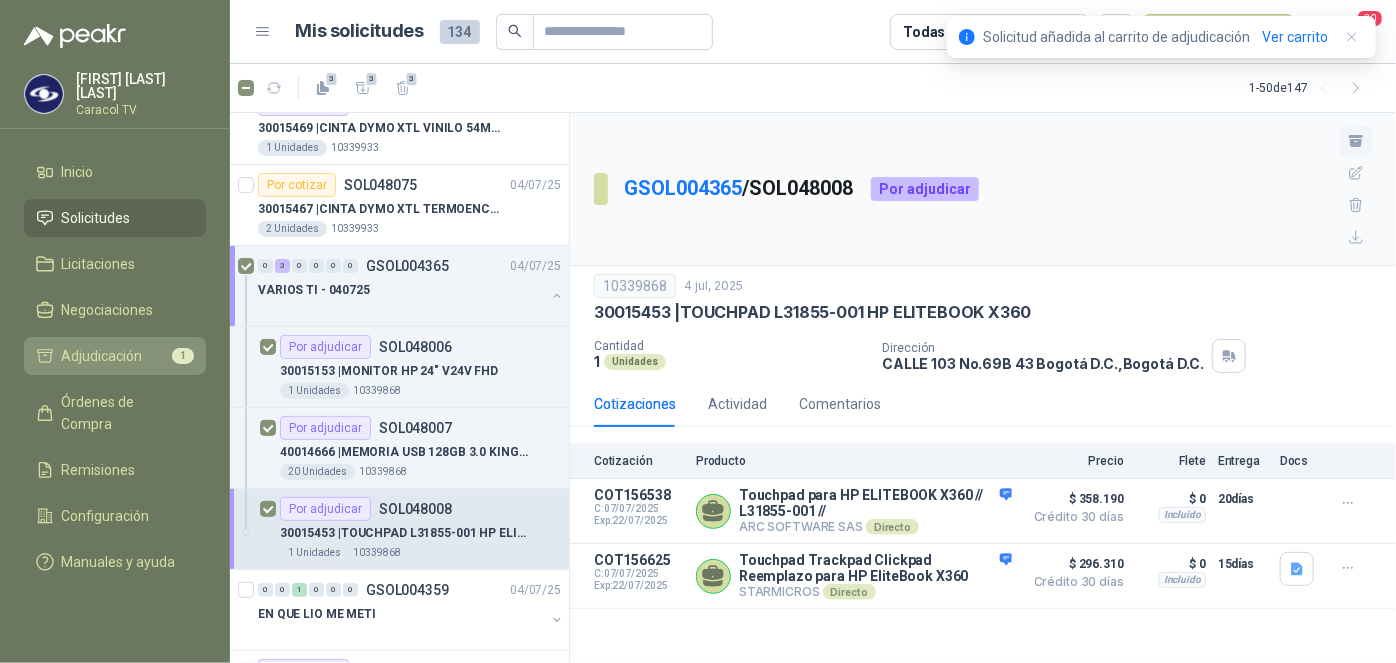 click on "Adjudicación" at bounding box center [102, 356] 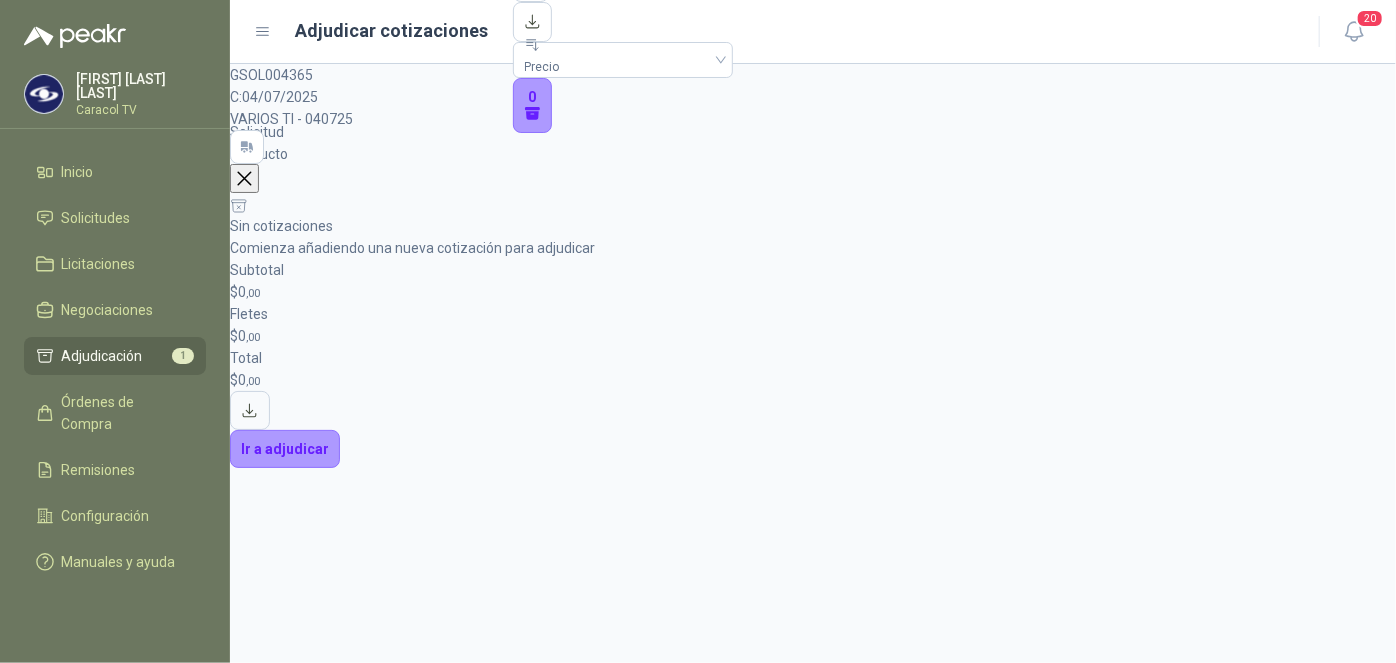 click on "Solicitud Producto Cantidad Dirección Docs SOL048008 C: [DATE] [ID] | TOUCHPAD L31855-001 HP ELITEBOOK X360 Detalles 1 Unidades Cotización Producto Precio Flete Total Entrega Docs COT156625 C: [DATE] Exp: [DATE] Touchpad Trackpad Clickpad Reemplazo para HP EliteBook X360 STARMICROS Directo Detalles [PRICE] Crédito 30 días [PRICE] Incluido [PRICE] 15 días COT156538 C: [DATE] Exp: [DATE] Touchpad para HP ELITEBOOK X360 // L31855-001 // ARC SOFTWARE SAS Directo Detalles [PRICE] Crédito 30 días [PRICE] Incluido [PRICE] 20 días" at bounding box center [813, 114] 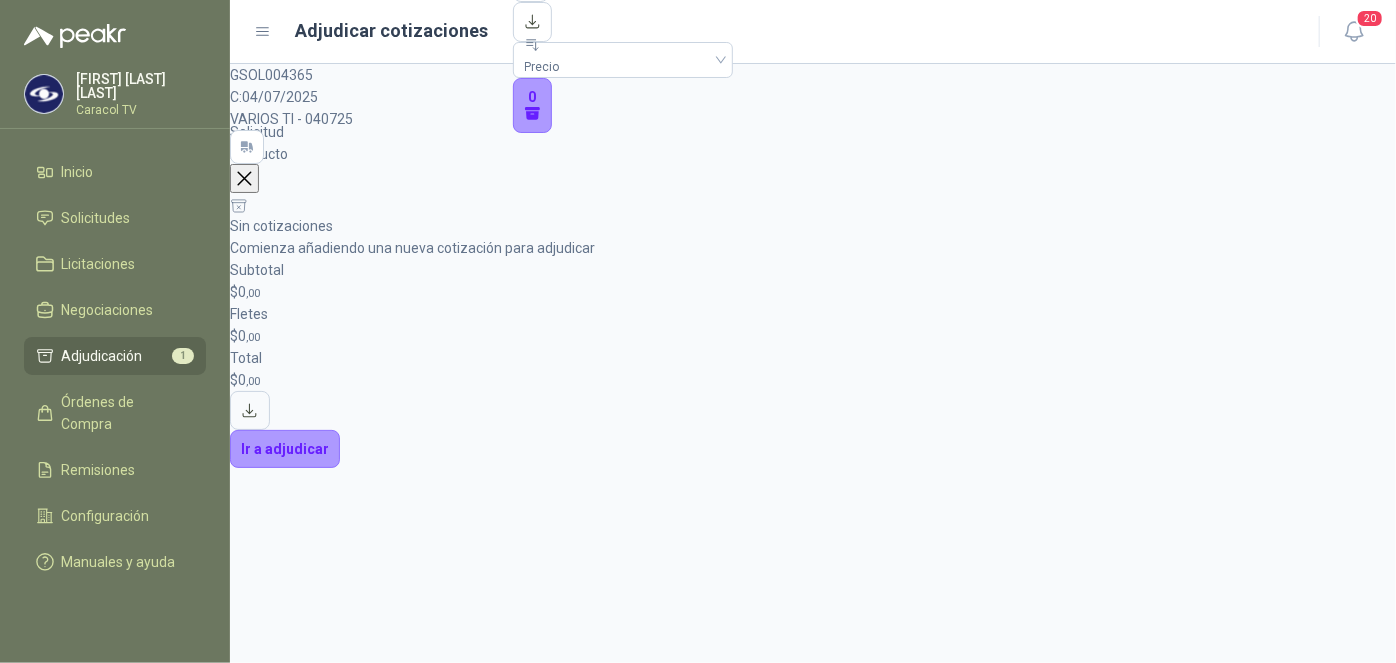 click on "Adjudicación" at bounding box center (102, 356) 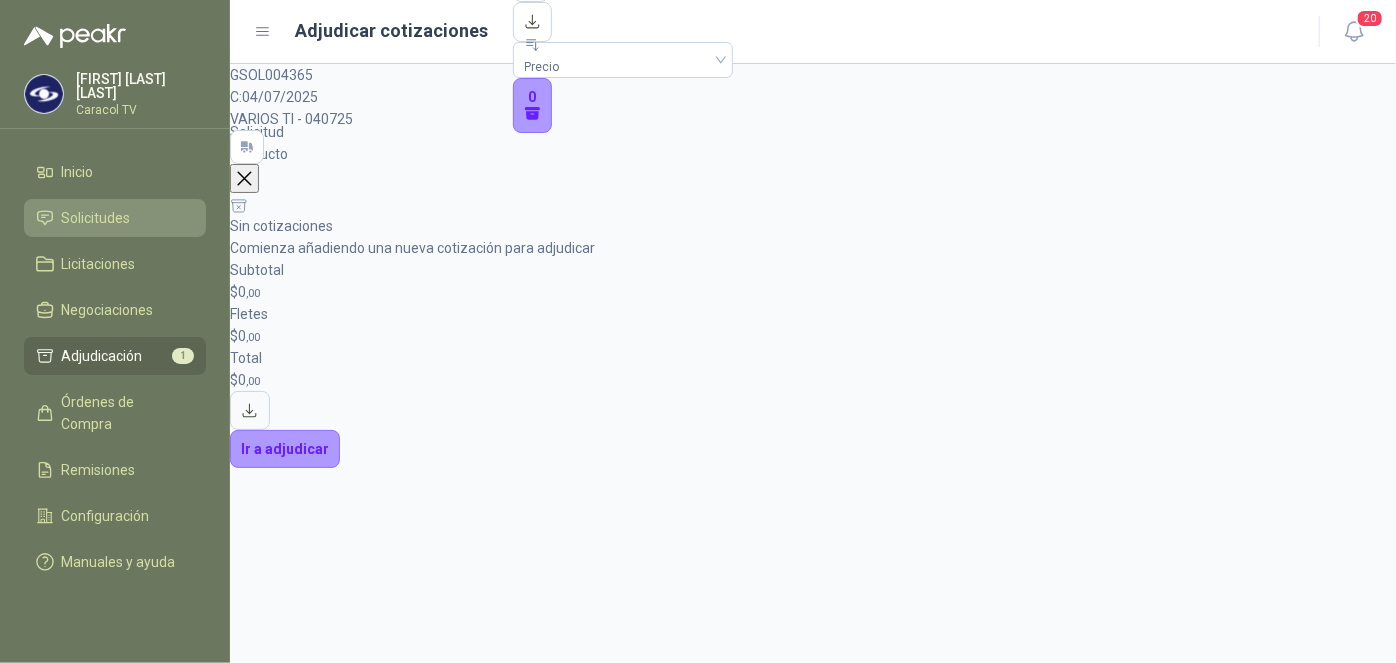 click on "Solicitudes" at bounding box center (96, 218) 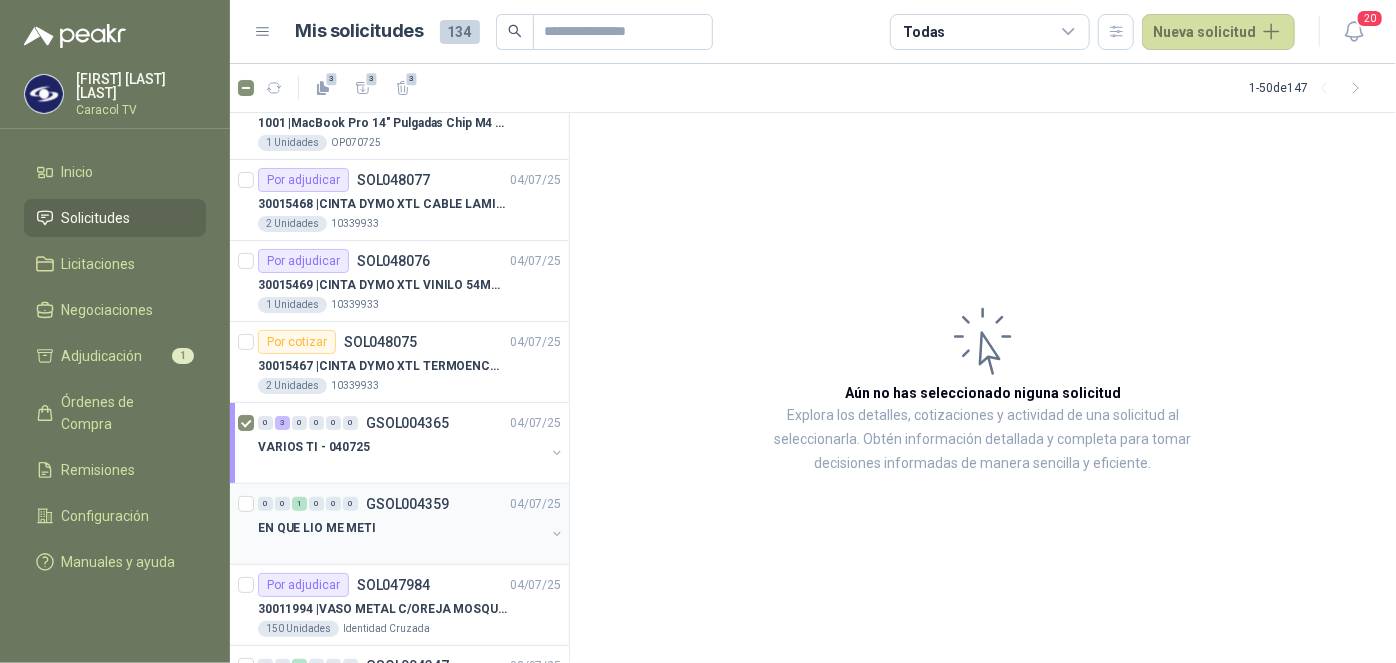 scroll, scrollTop: 90, scrollLeft: 0, axis: vertical 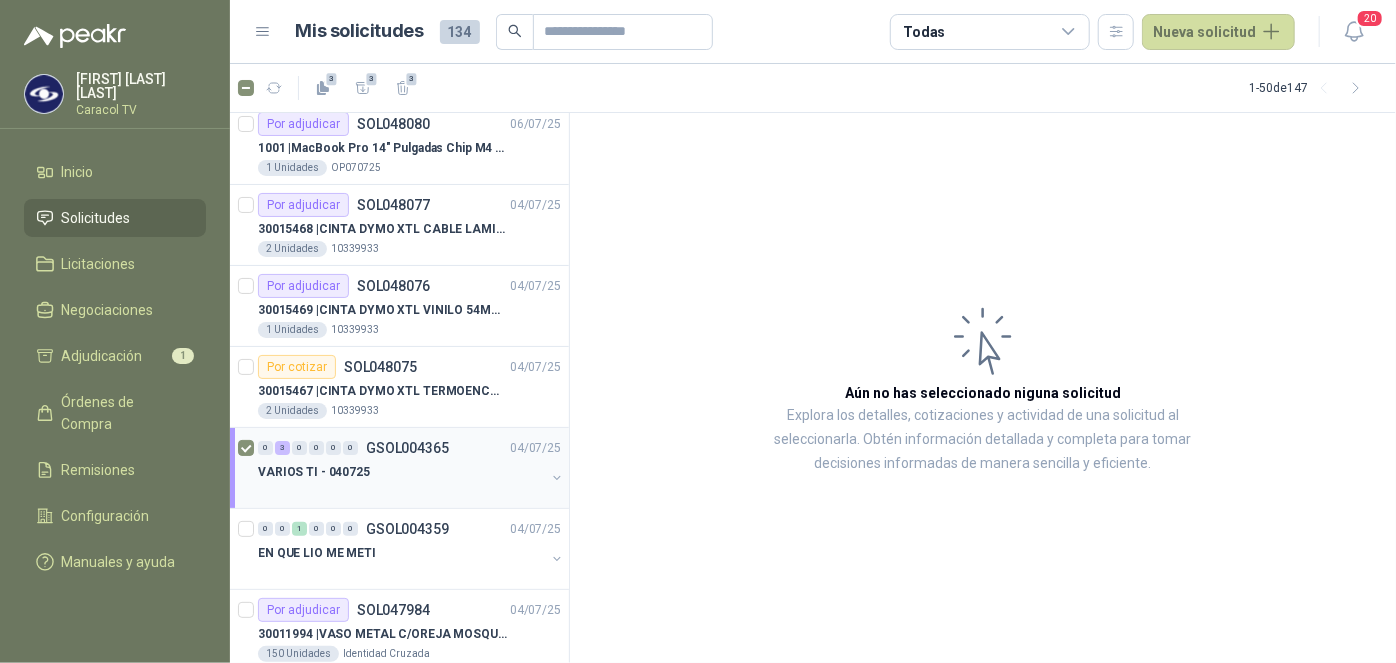 click on "GSOL004365" at bounding box center (407, 448) 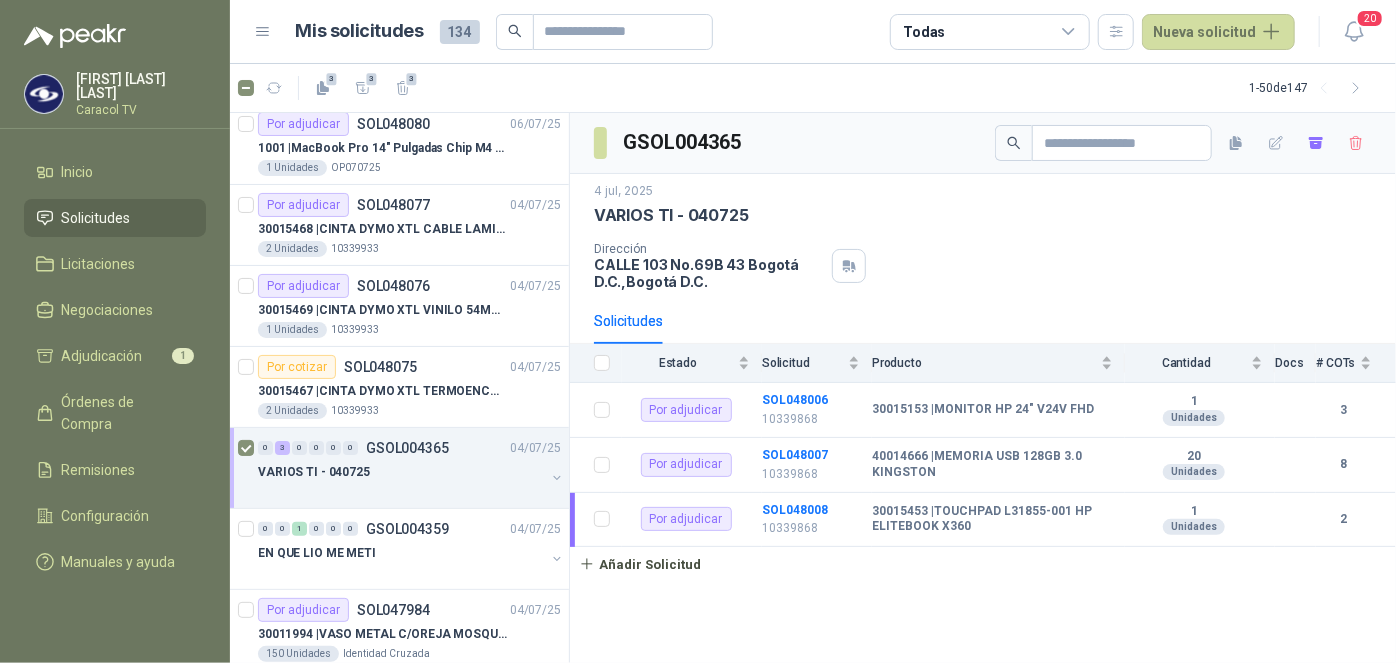 scroll, scrollTop: 181, scrollLeft: 0, axis: vertical 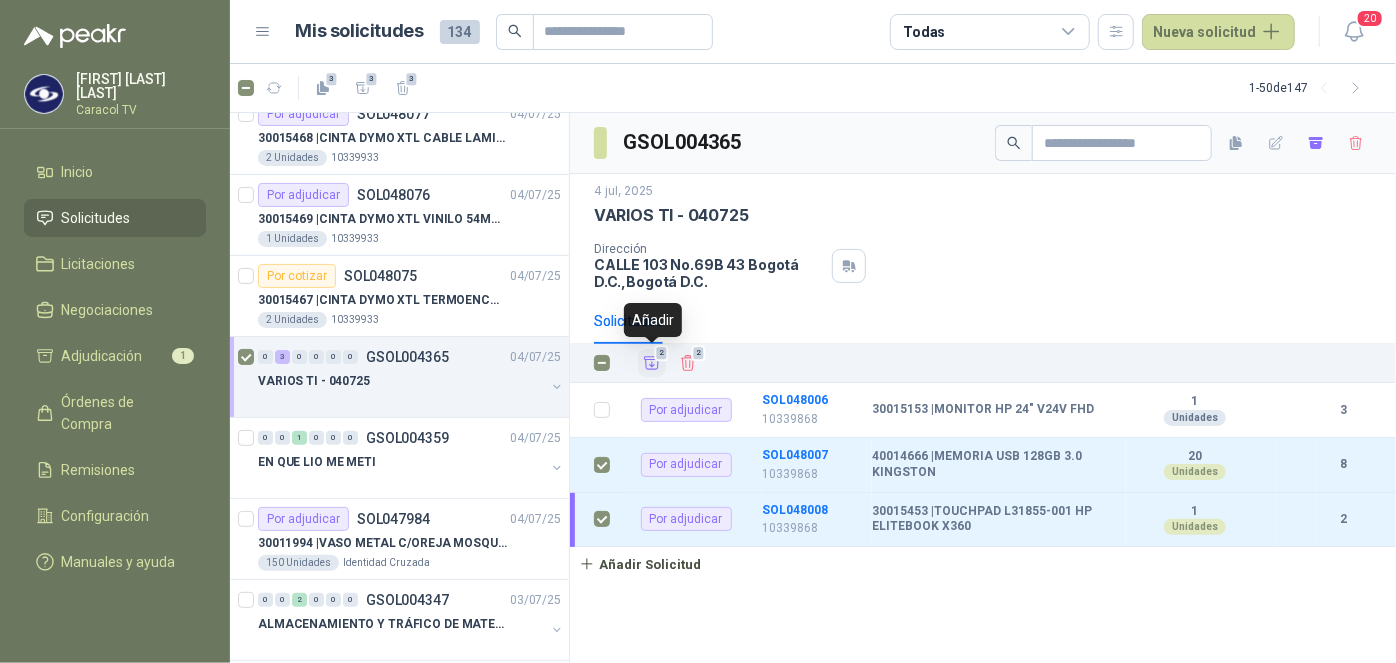 click at bounding box center (652, 363) 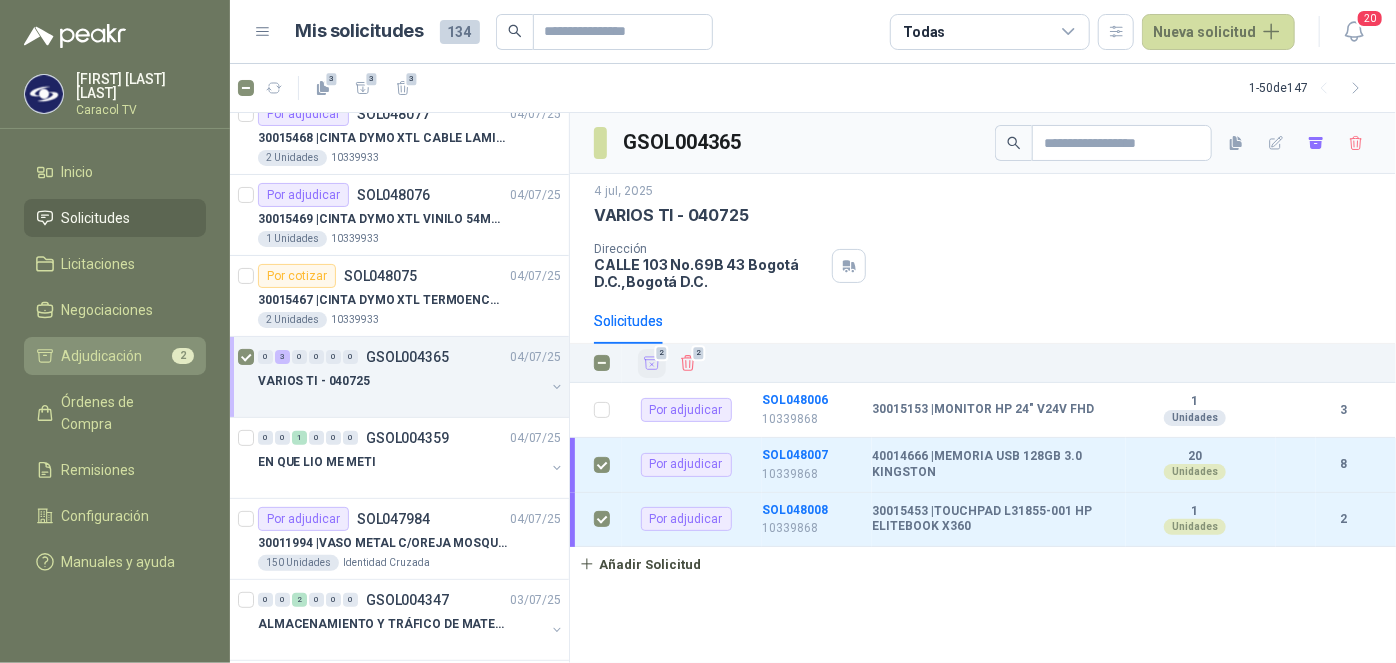 click on "Adjudicación" at bounding box center [102, 356] 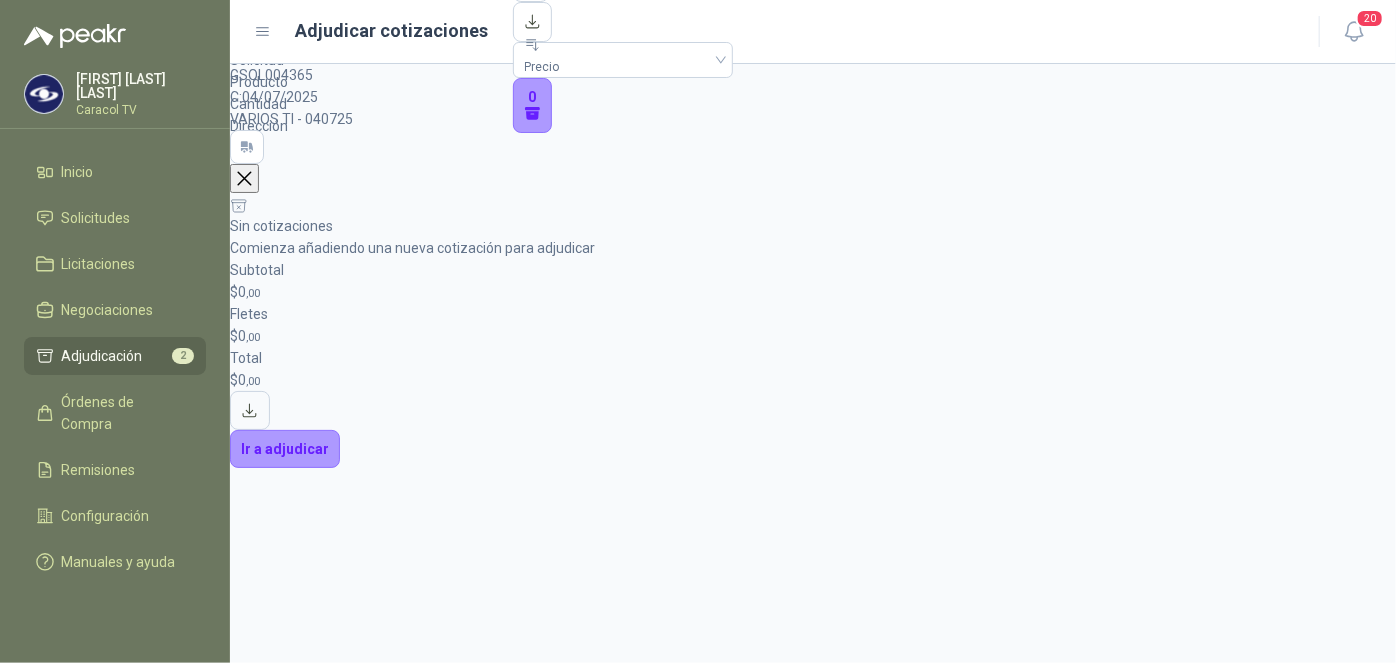 scroll, scrollTop: 0, scrollLeft: 0, axis: both 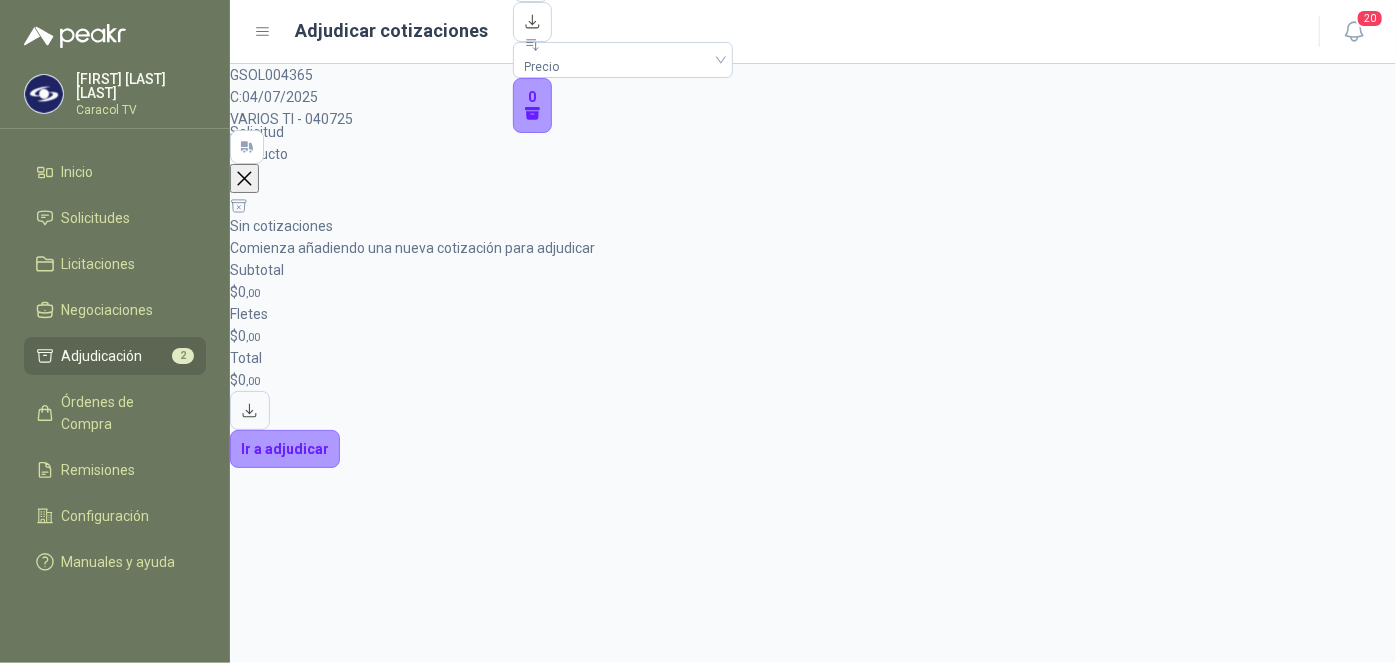 click at bounding box center (244, 178) 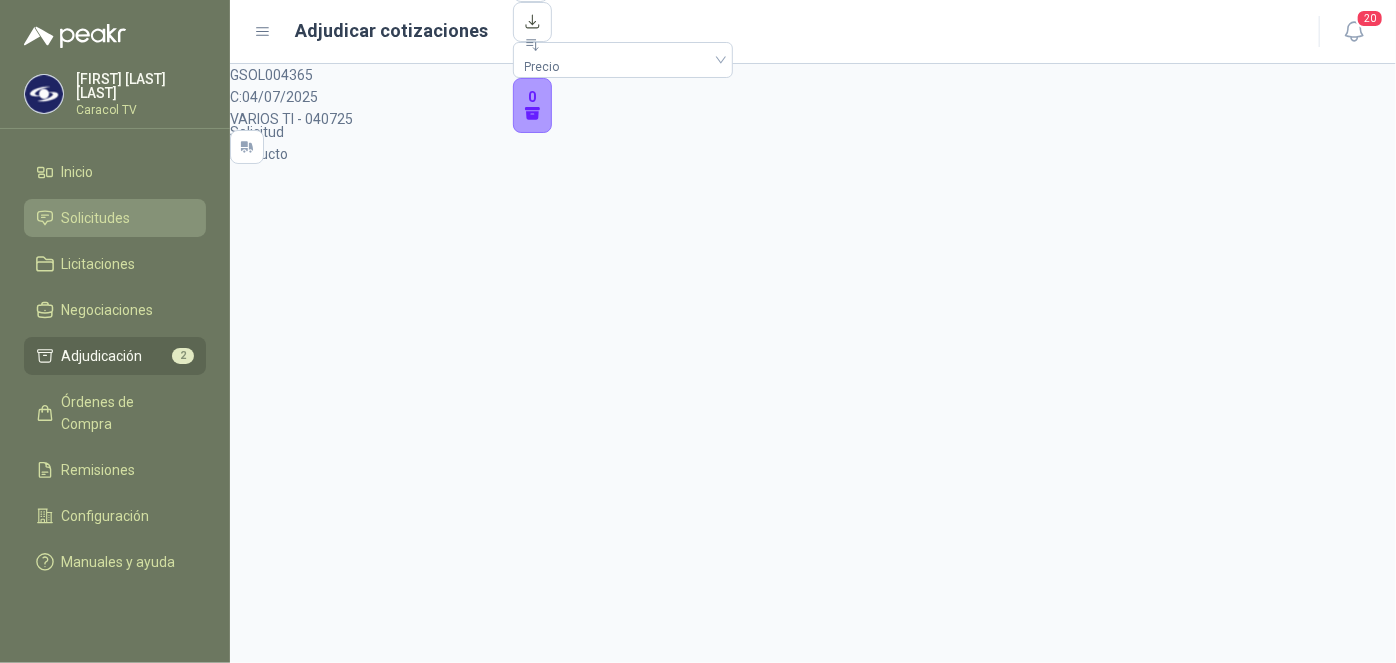 click on "Solicitudes" at bounding box center (96, 218) 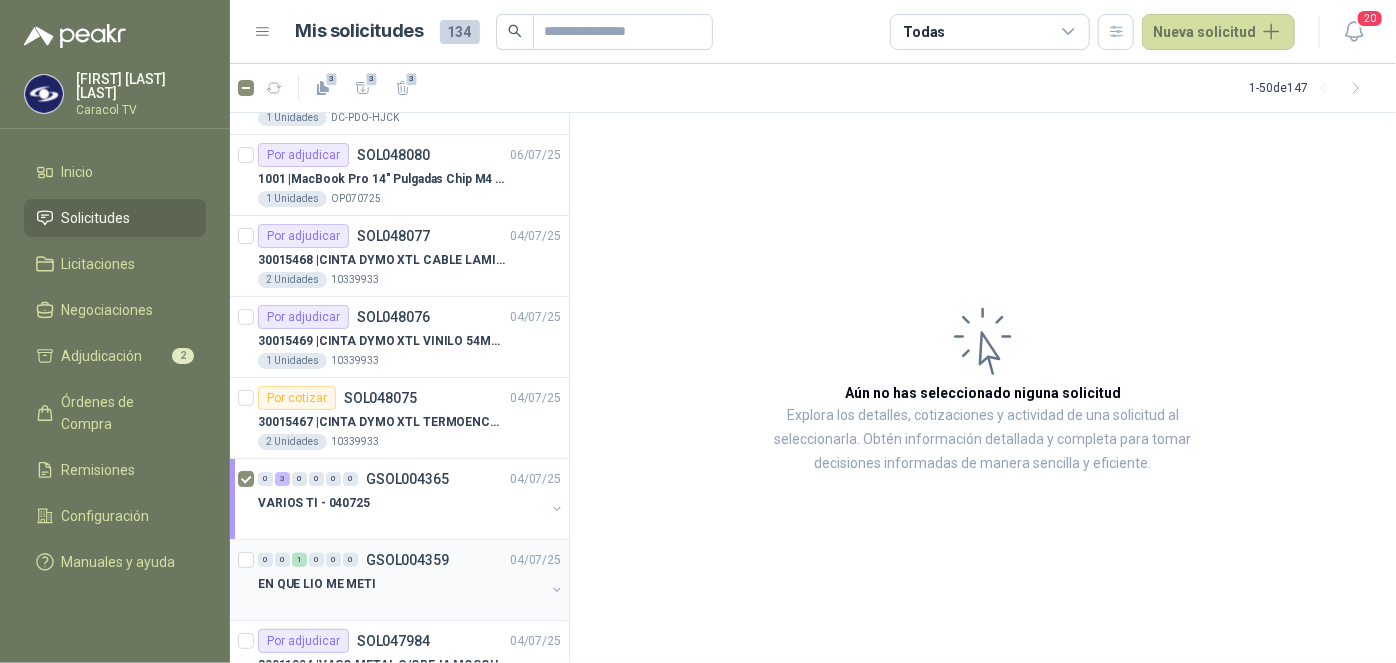 scroll, scrollTop: 90, scrollLeft: 0, axis: vertical 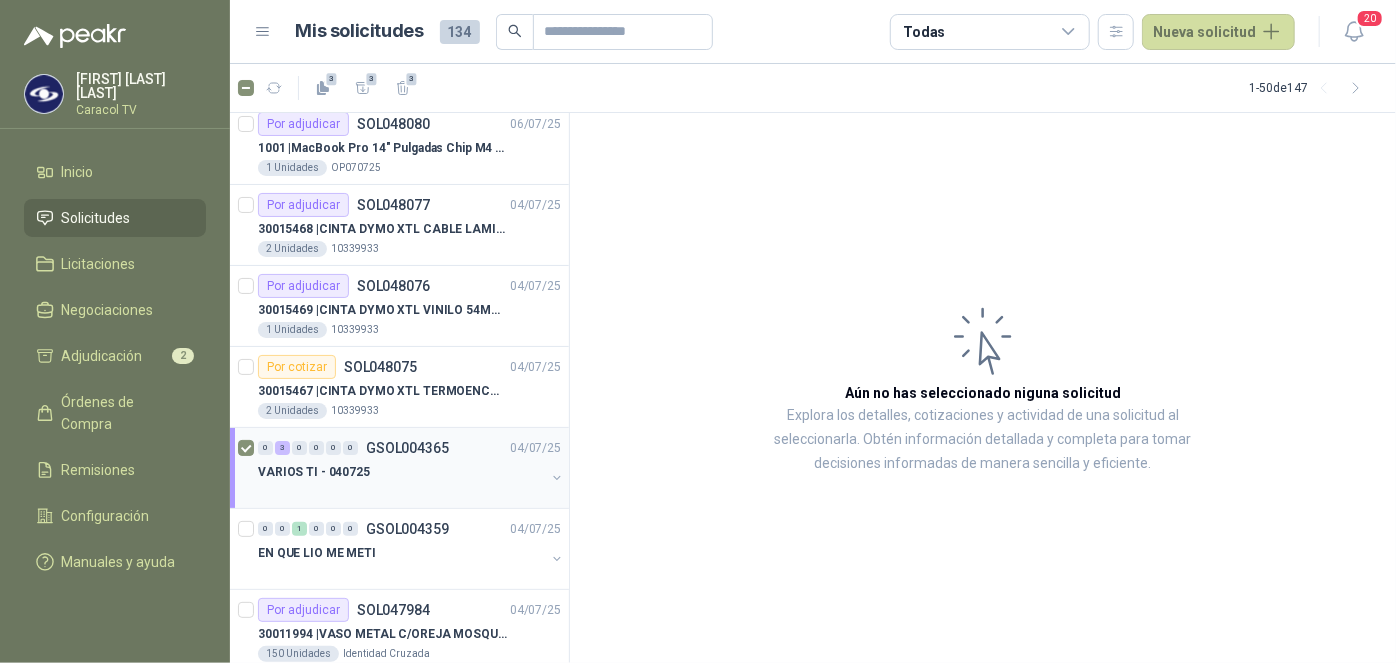 click at bounding box center [401, 492] 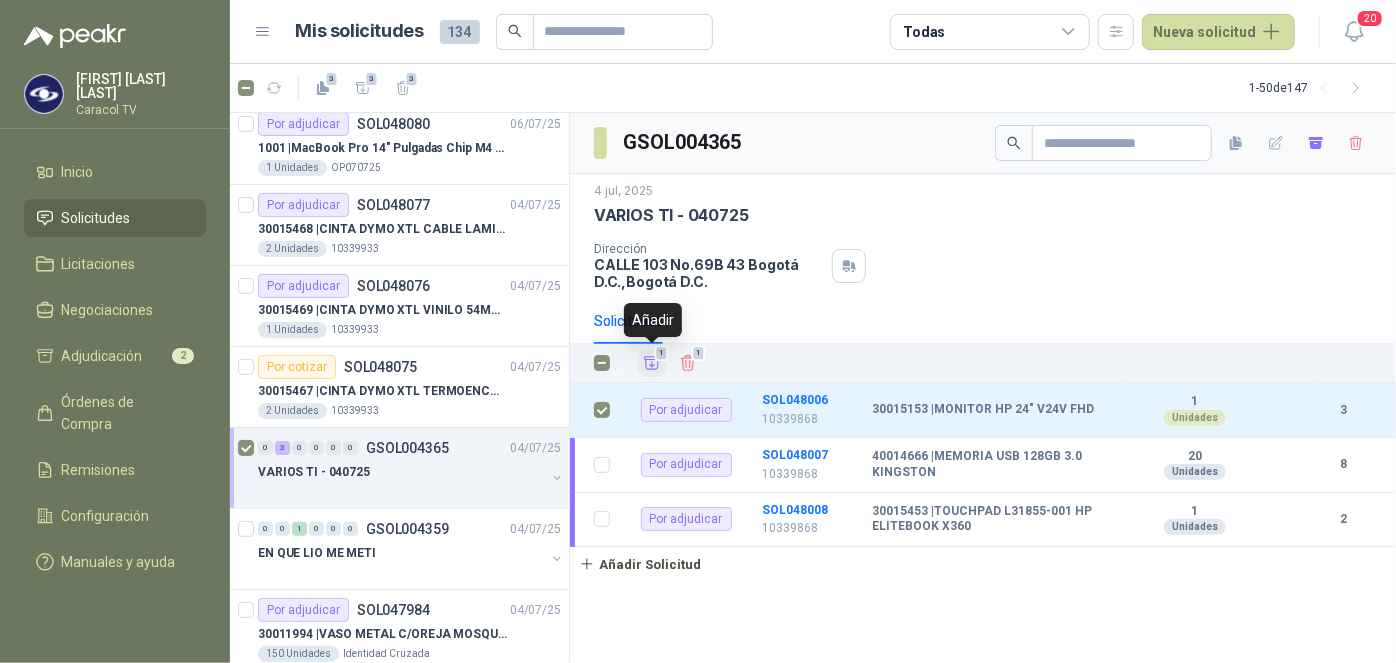 click at bounding box center [652, 363] 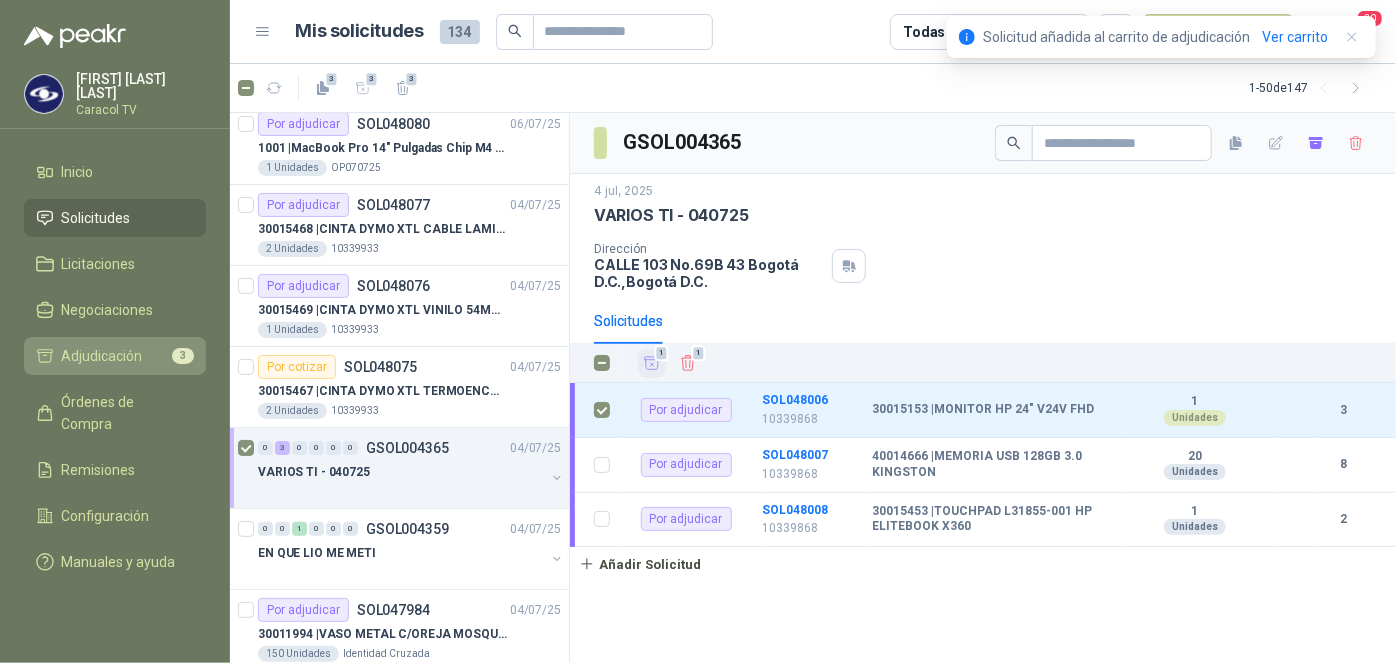 click on "Adjudicación" at bounding box center [102, 356] 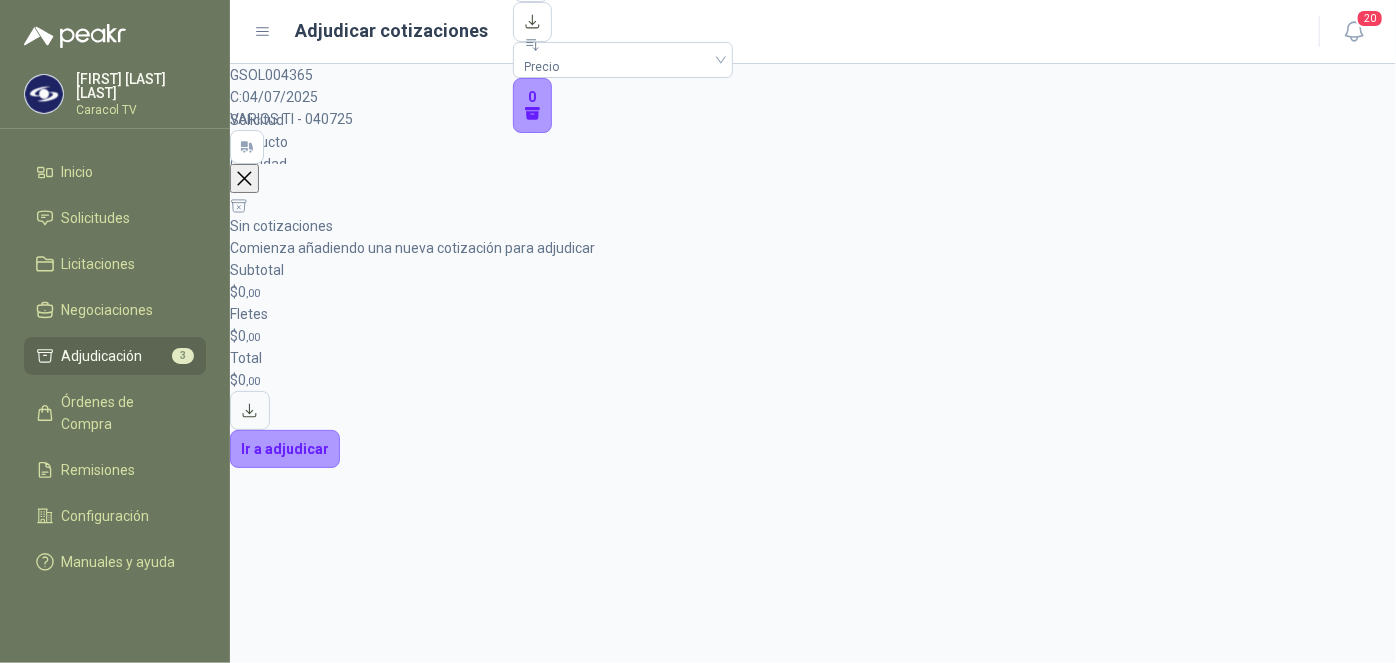 scroll, scrollTop: 0, scrollLeft: 0, axis: both 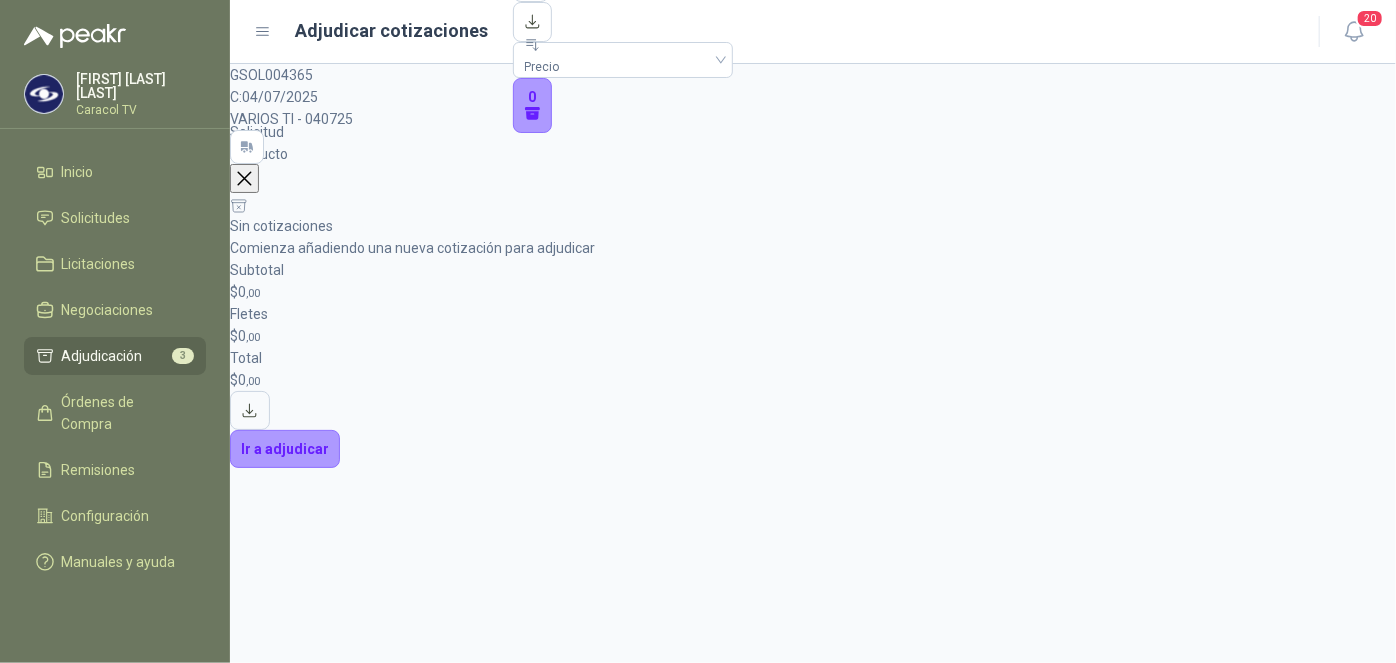 click at bounding box center [244, 178] 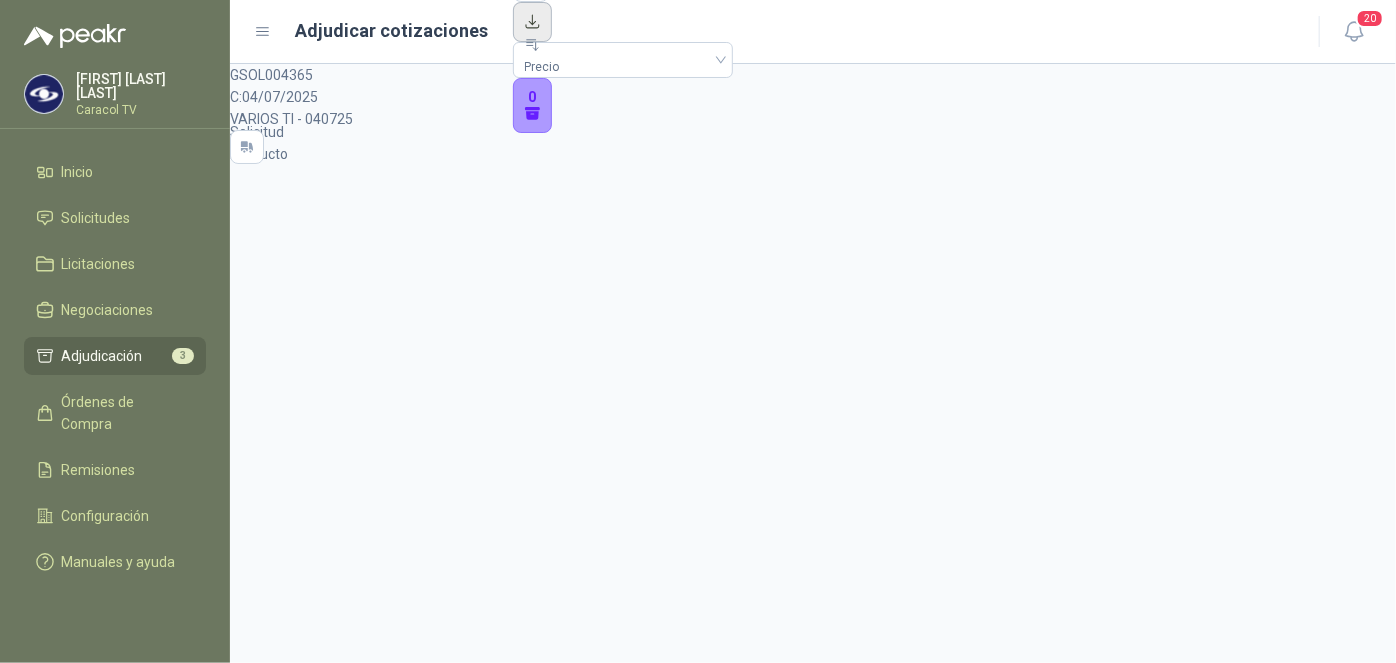 click at bounding box center [533, 22] 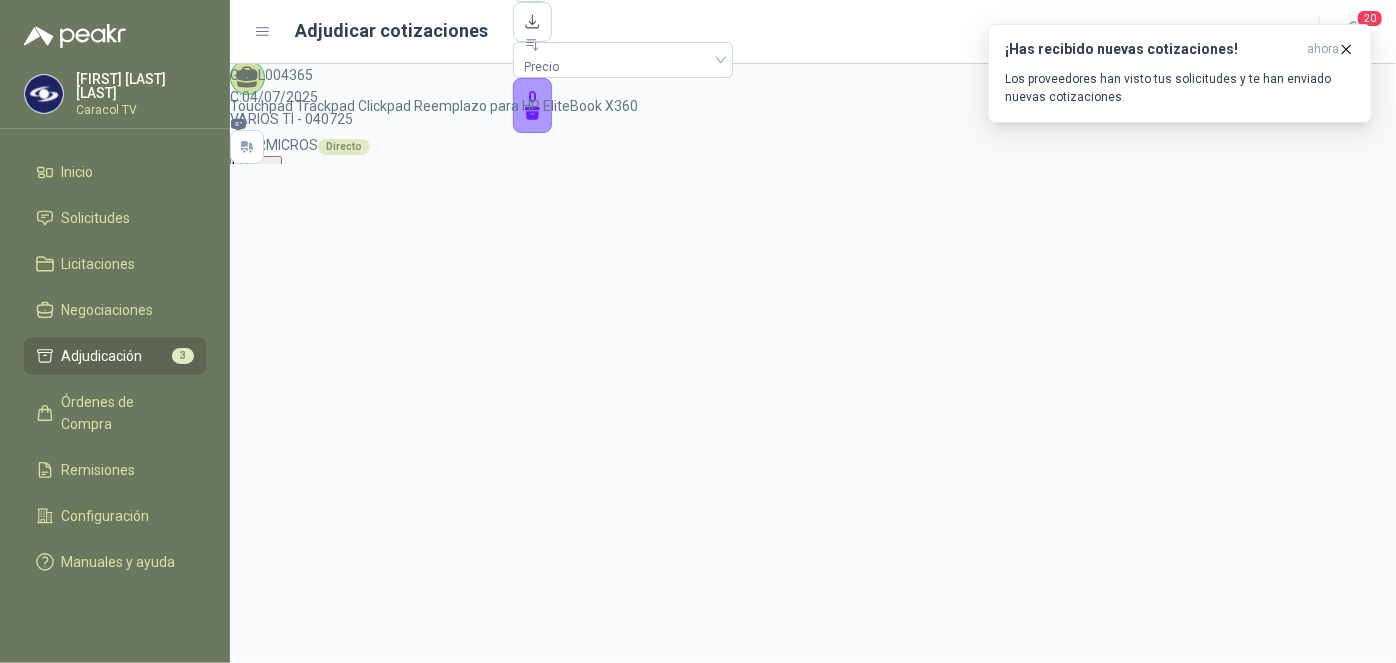 scroll, scrollTop: 602, scrollLeft: 0, axis: vertical 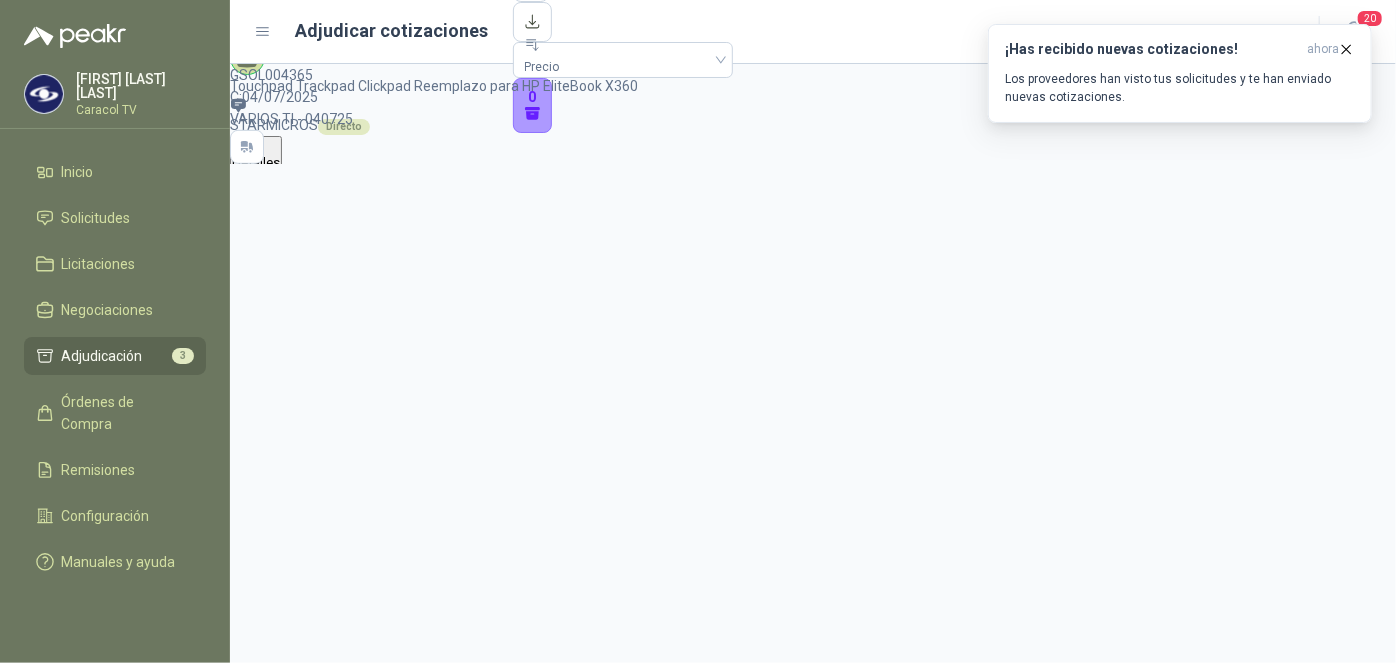 click on "Detalles" at bounding box center [256, 2621] 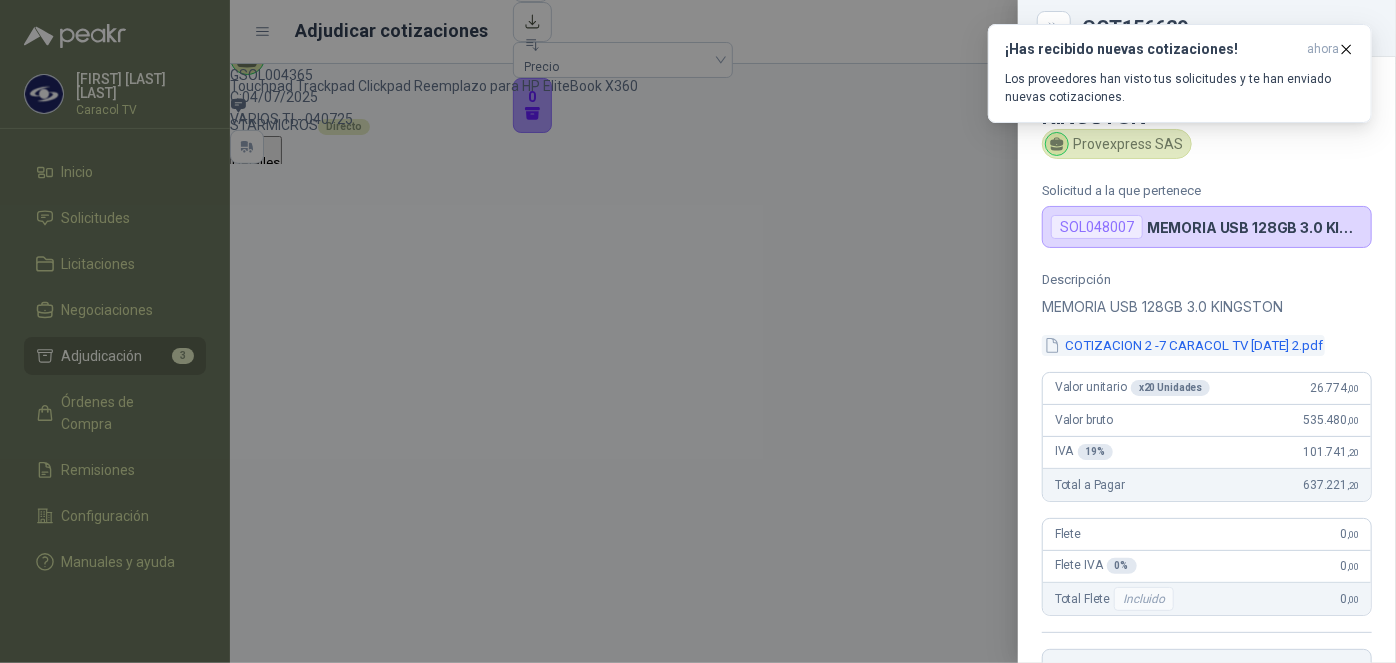 click on "COTIZACION 2 -7 CARACOL TV [DATE] 2.pdf" at bounding box center (1183, 345) 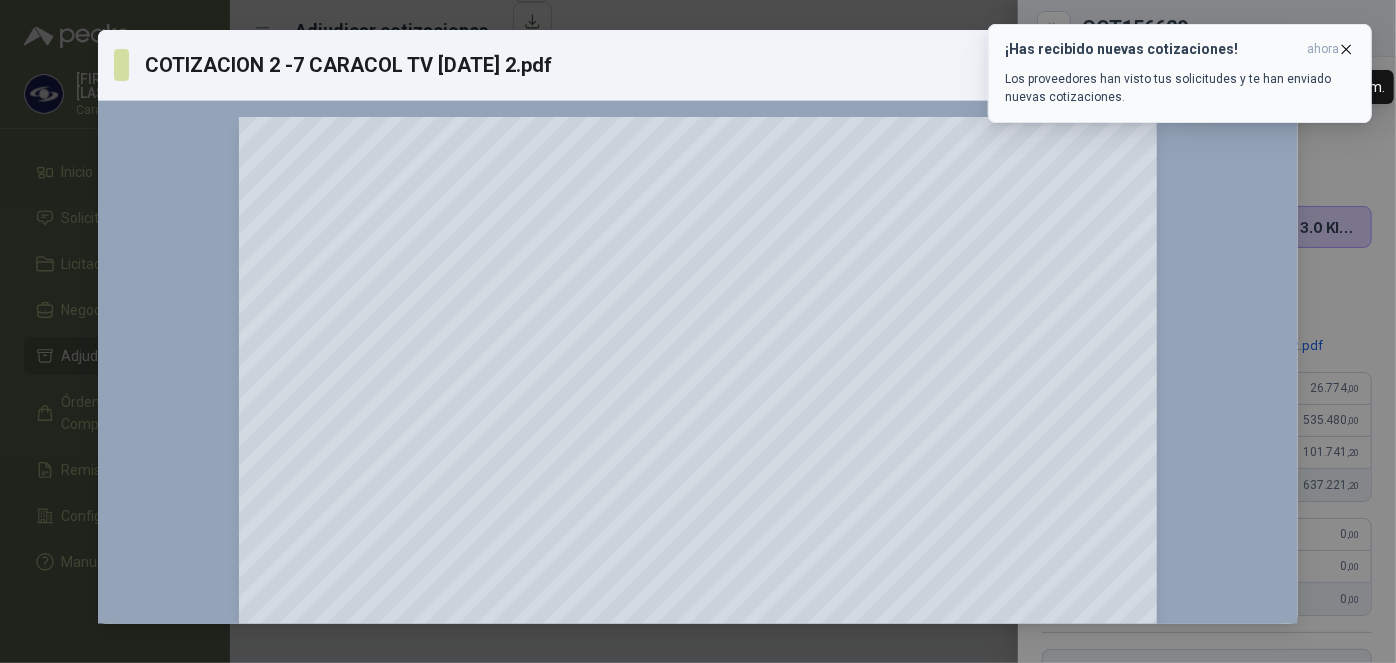 click at bounding box center [1346, 49] 